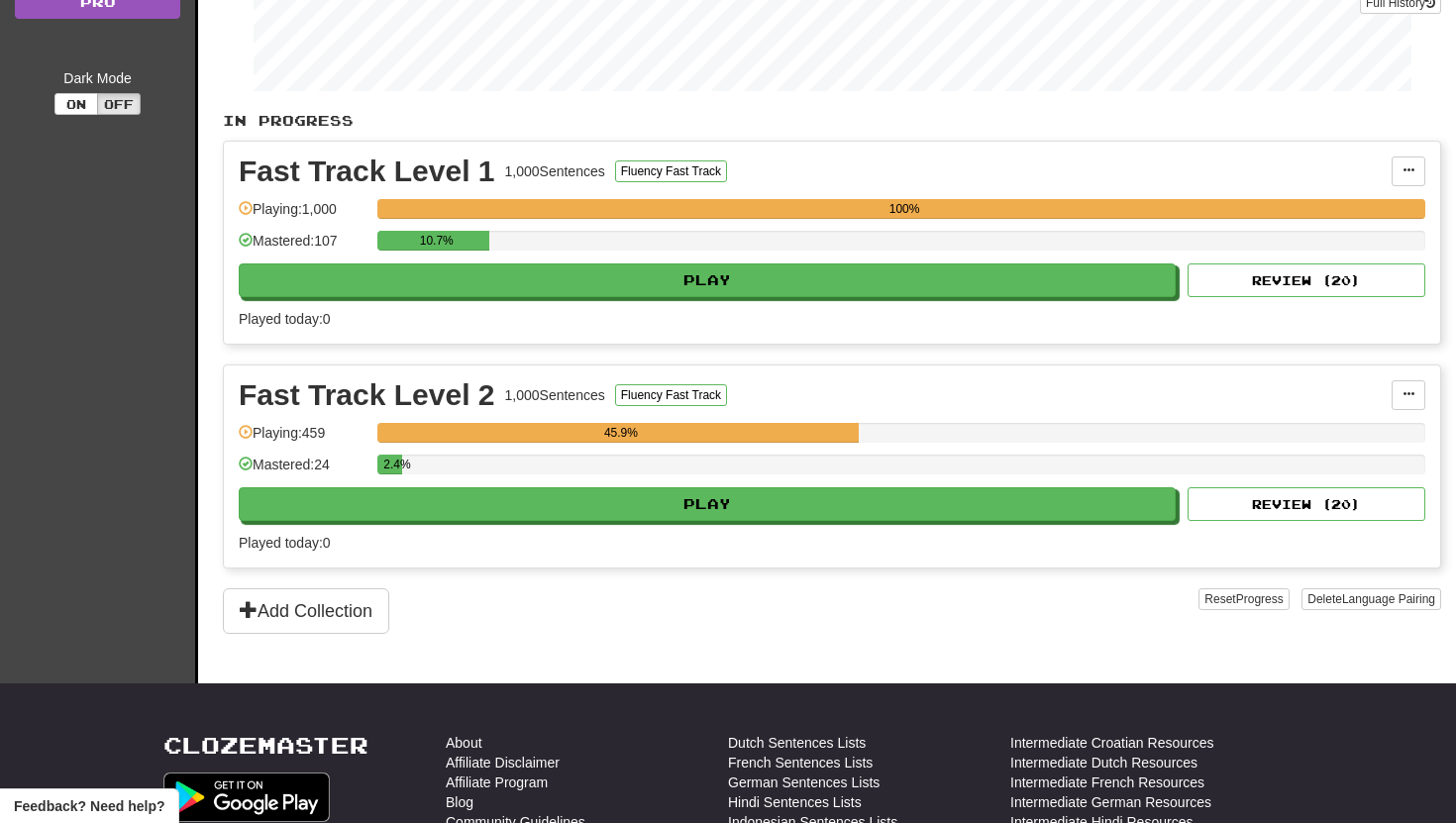 scroll, scrollTop: 388, scrollLeft: 0, axis: vertical 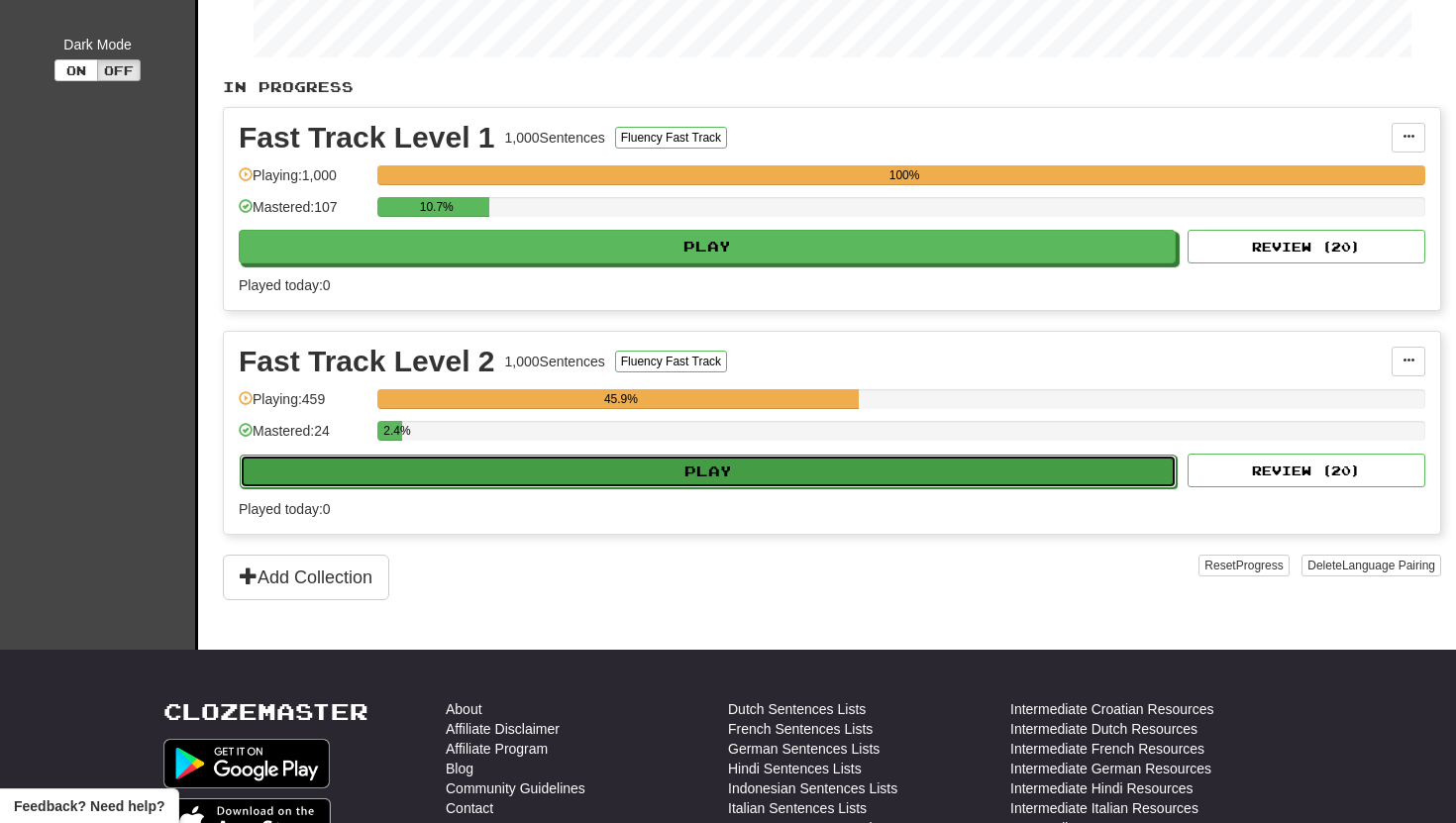 click on "Play" at bounding box center [708, 471] 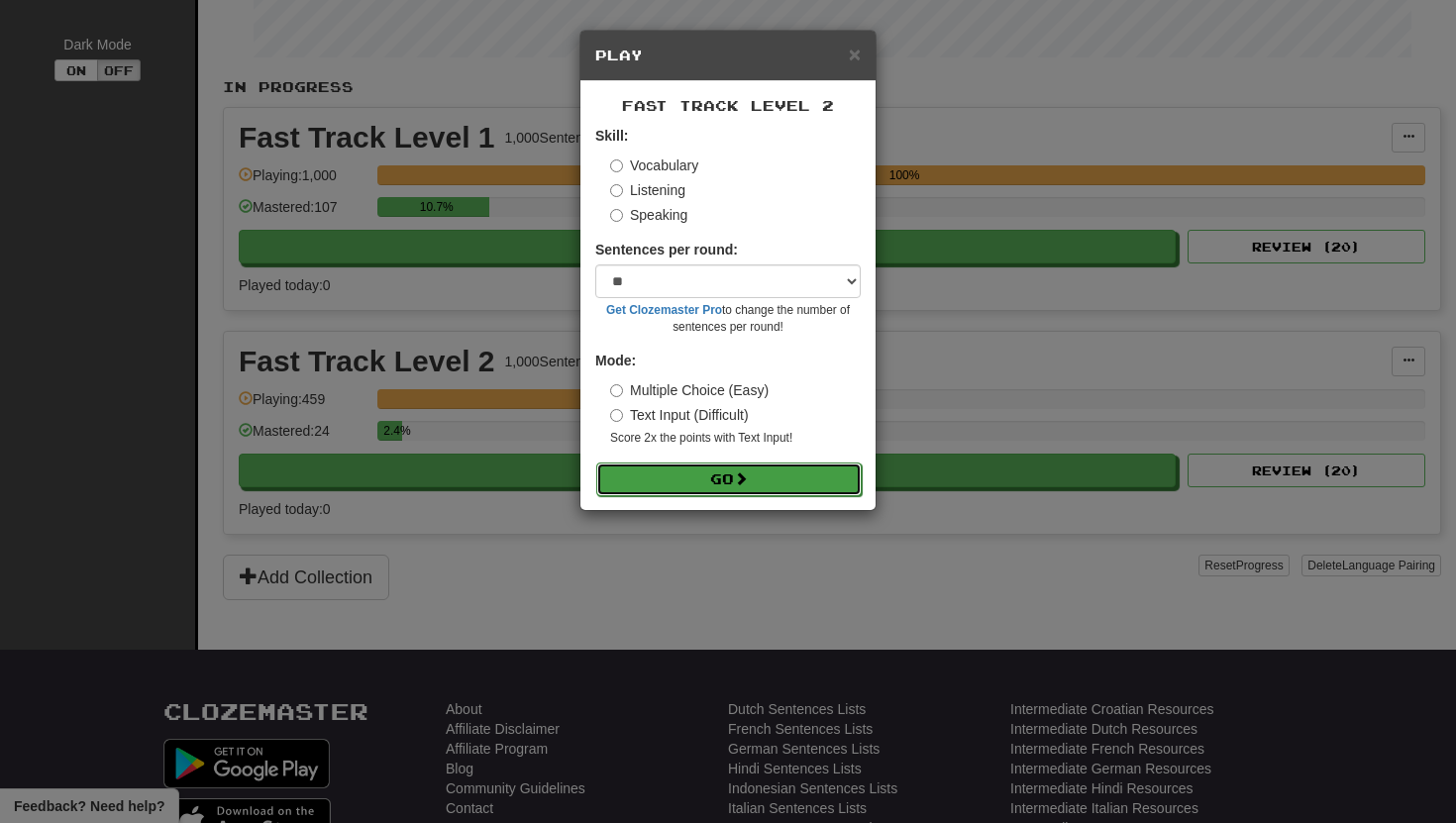 click on "Go" at bounding box center [729, 479] 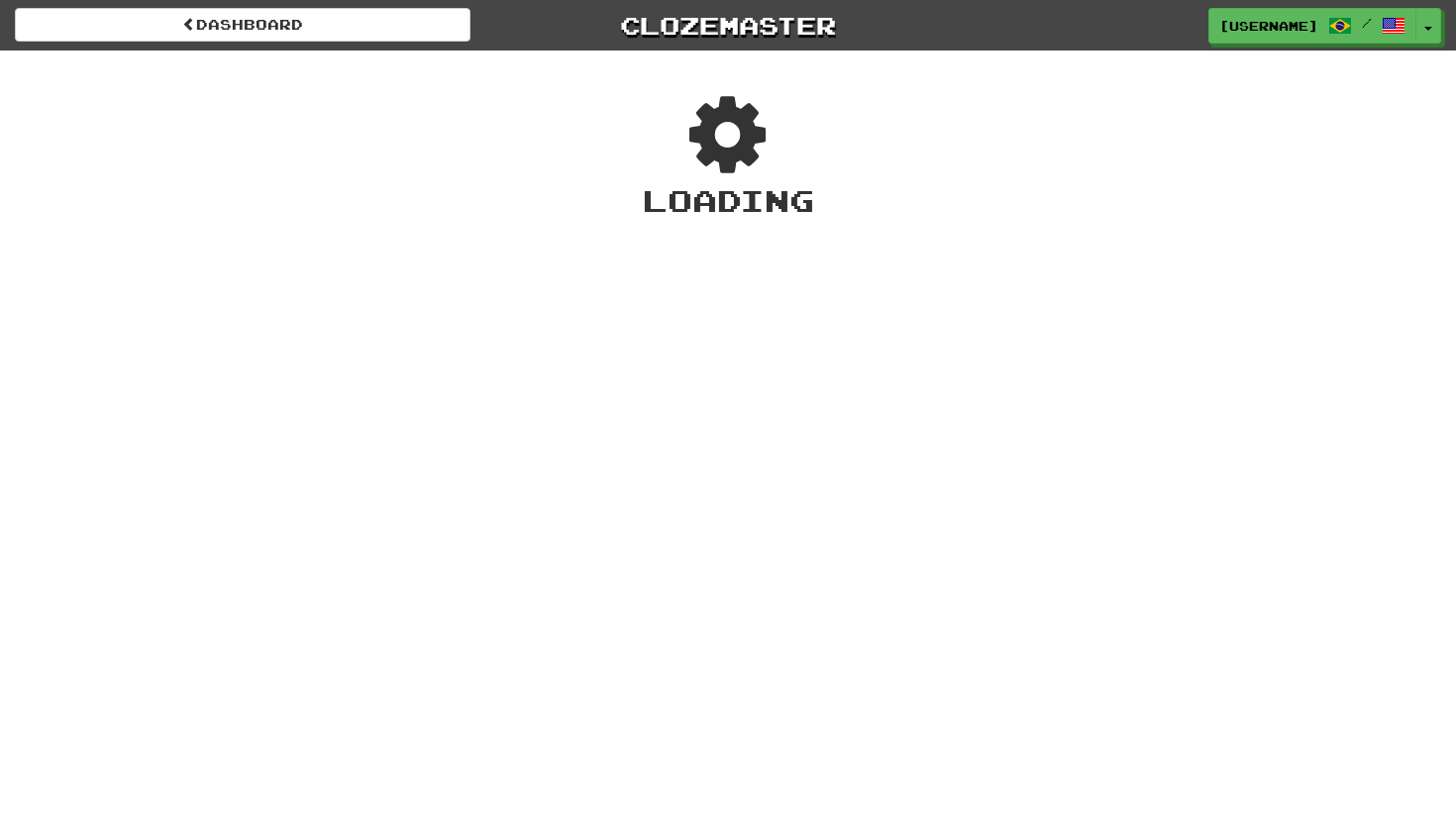scroll, scrollTop: 0, scrollLeft: 0, axis: both 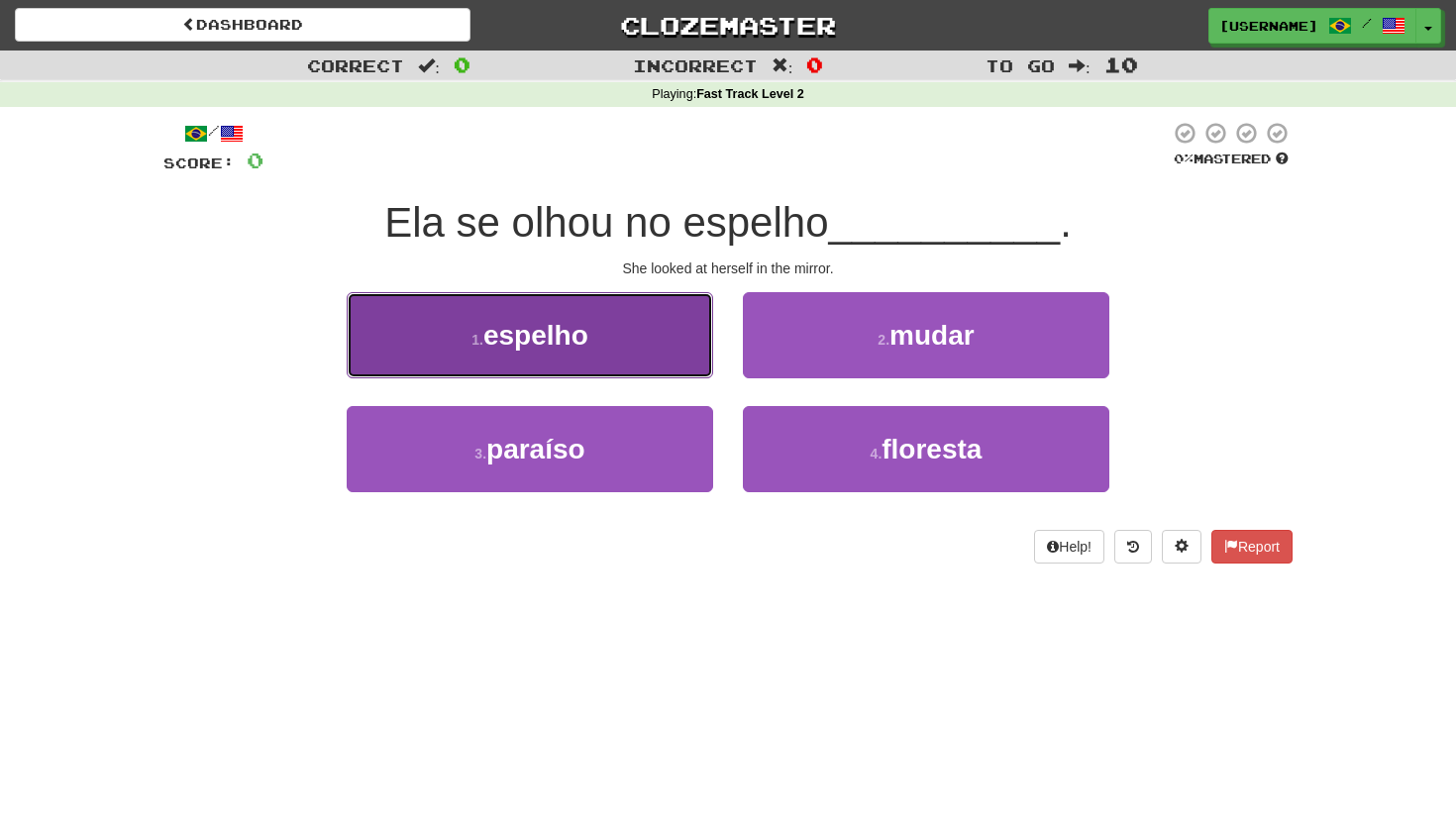 click on "1 .  espelho" at bounding box center (530, 335) 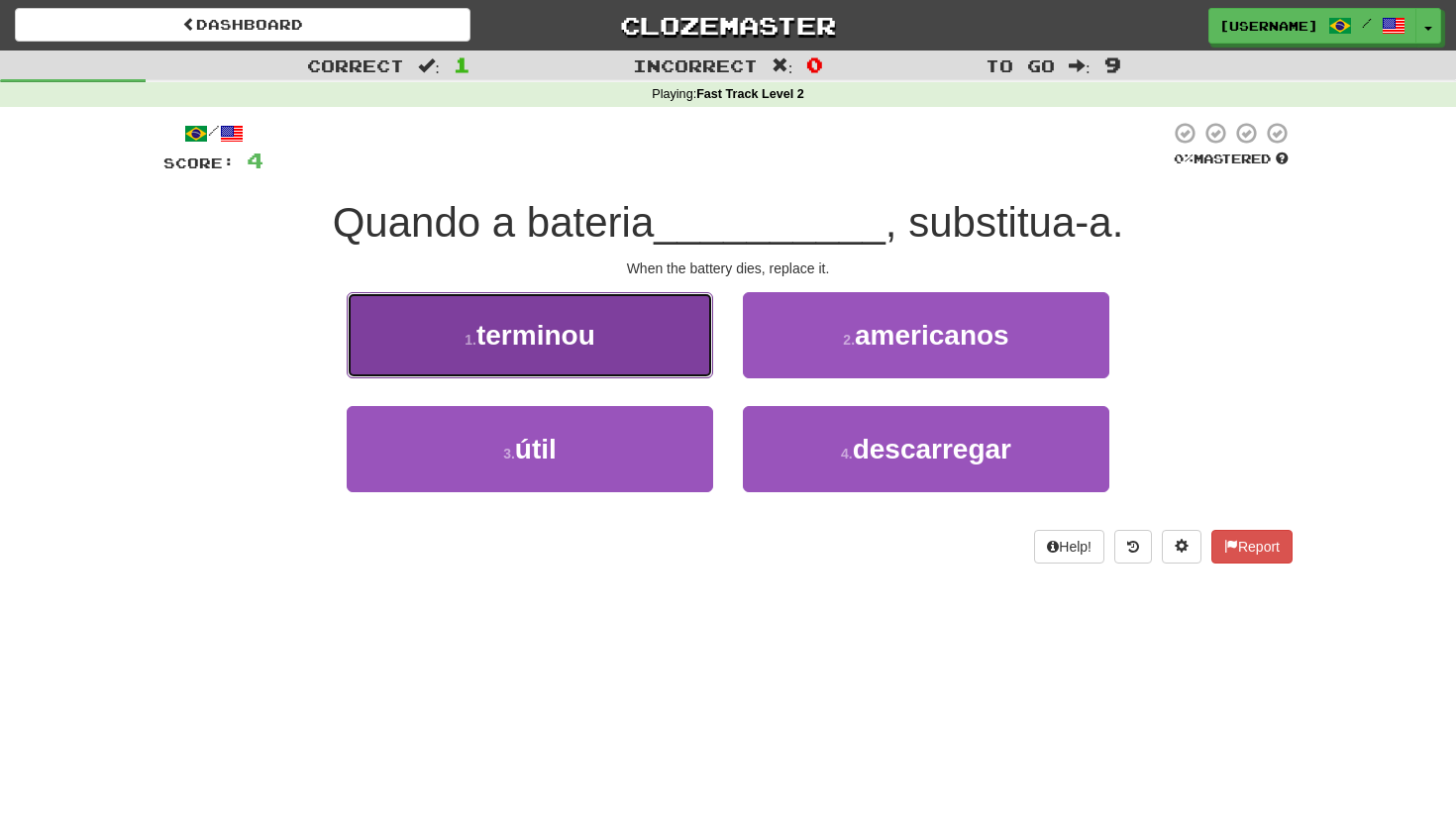 click on "1 .  terminou" at bounding box center (530, 335) 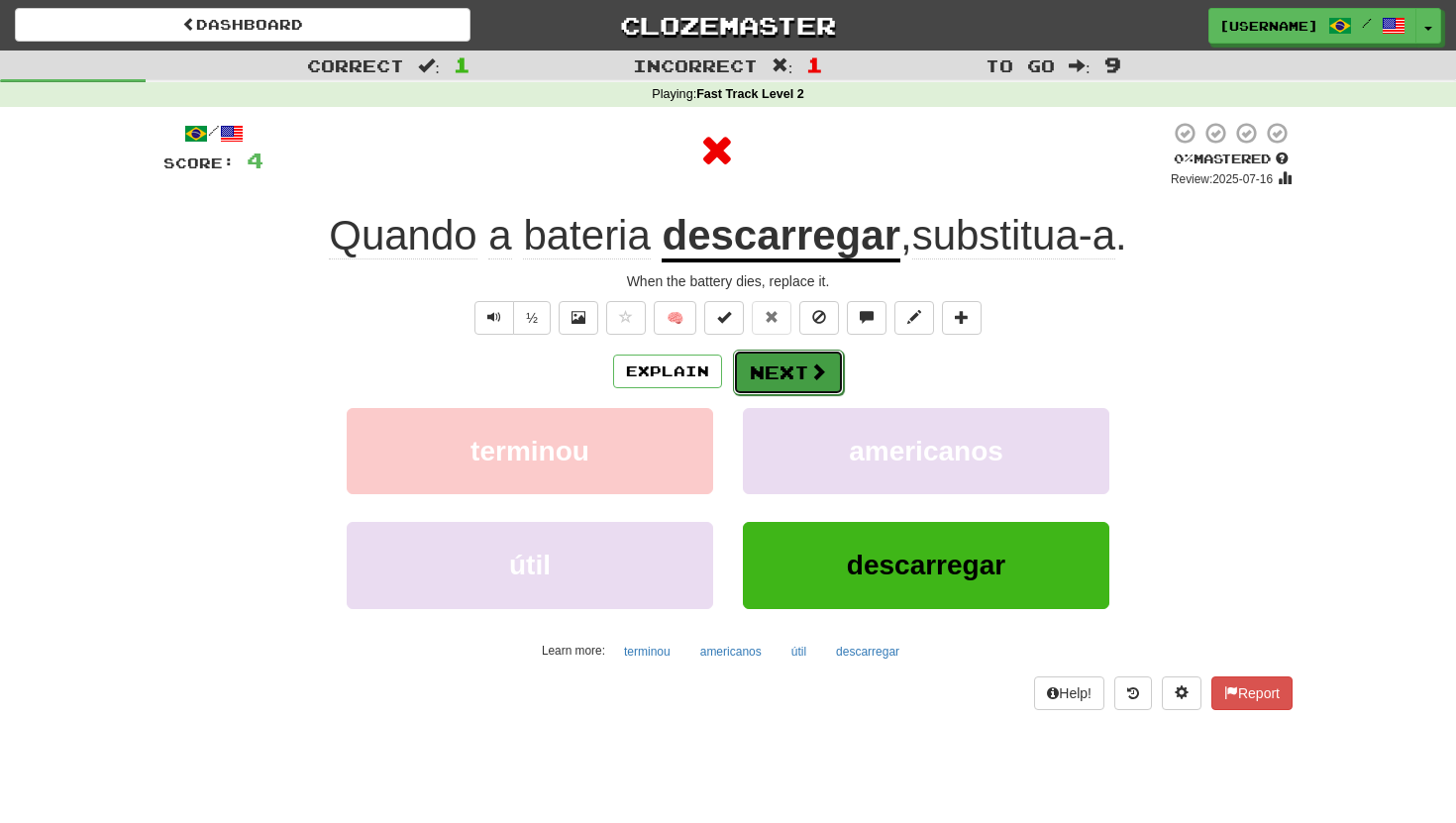 click on "Next" at bounding box center (788, 372) 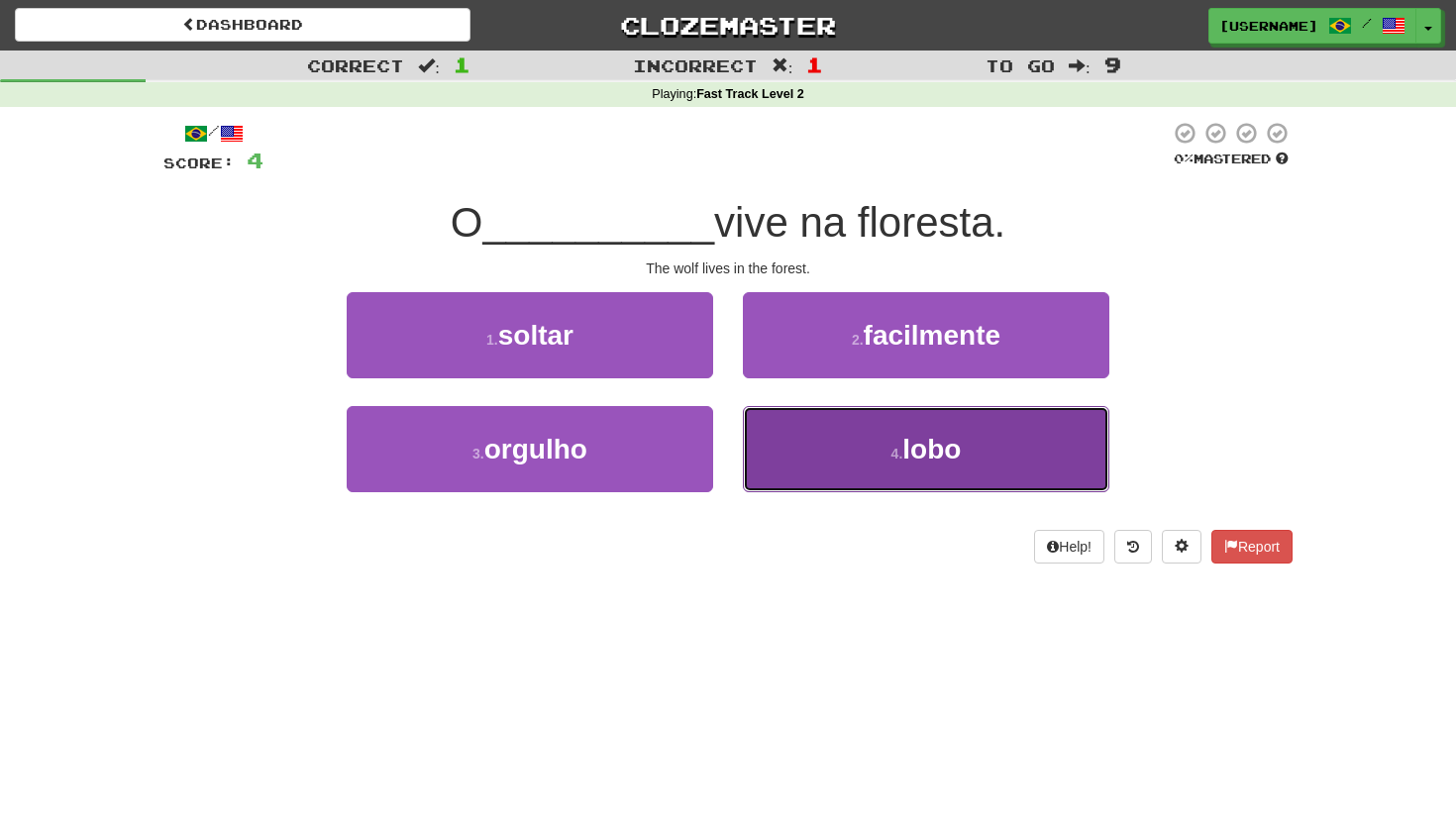 click on "4 .  lobo" at bounding box center [926, 449] 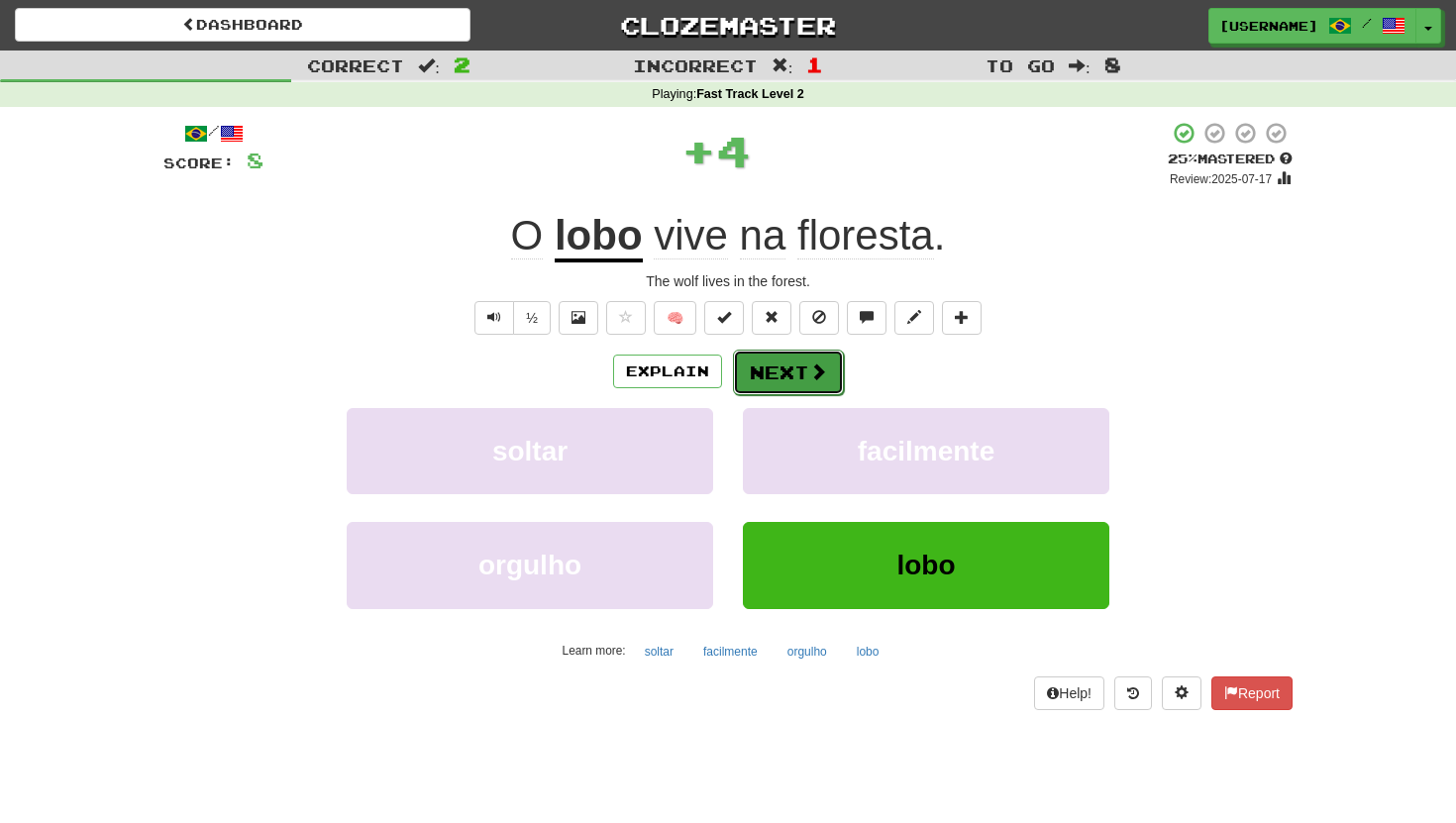 click on "Next" at bounding box center [788, 372] 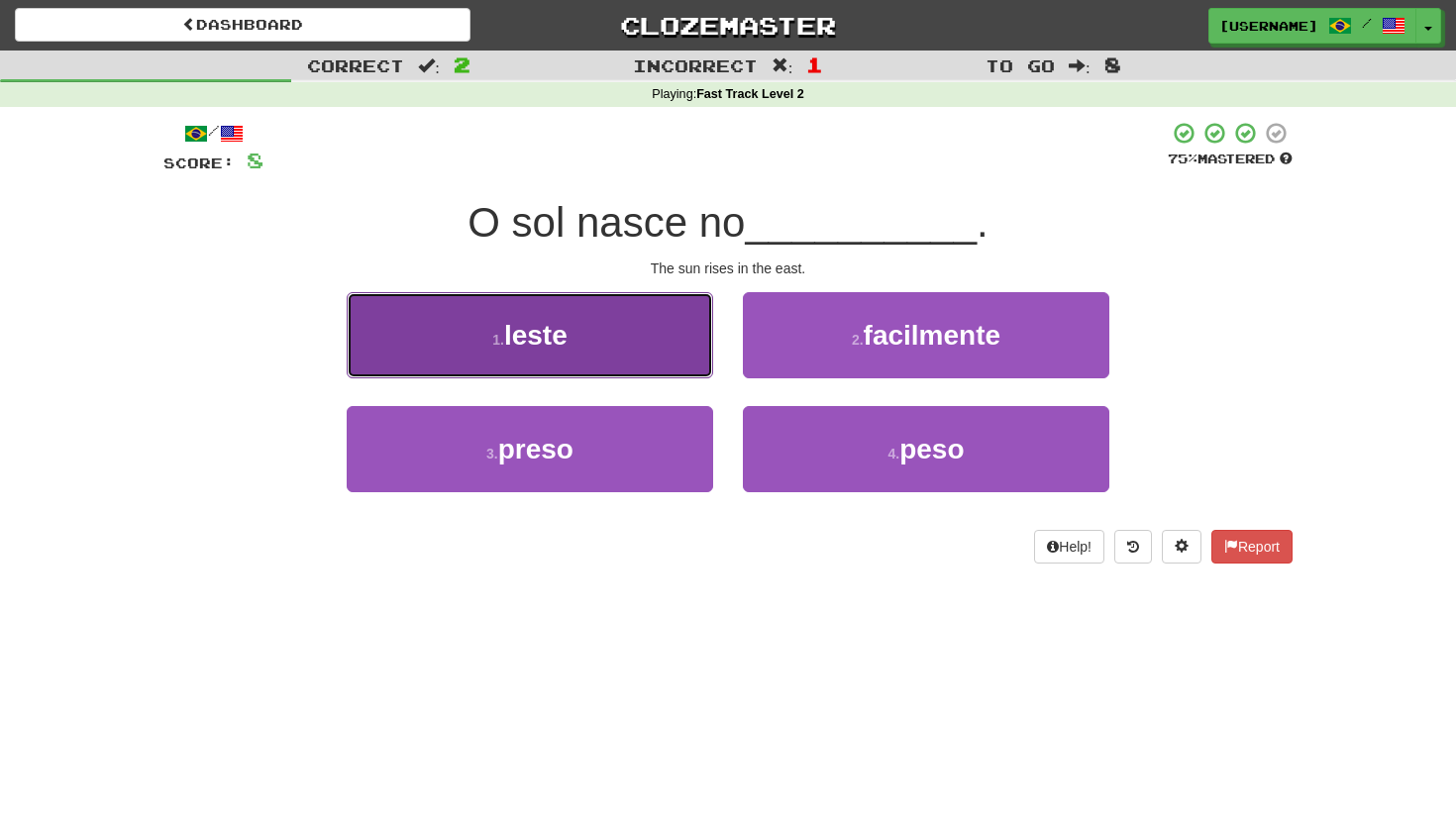 click on "1 .  leste" at bounding box center (530, 335) 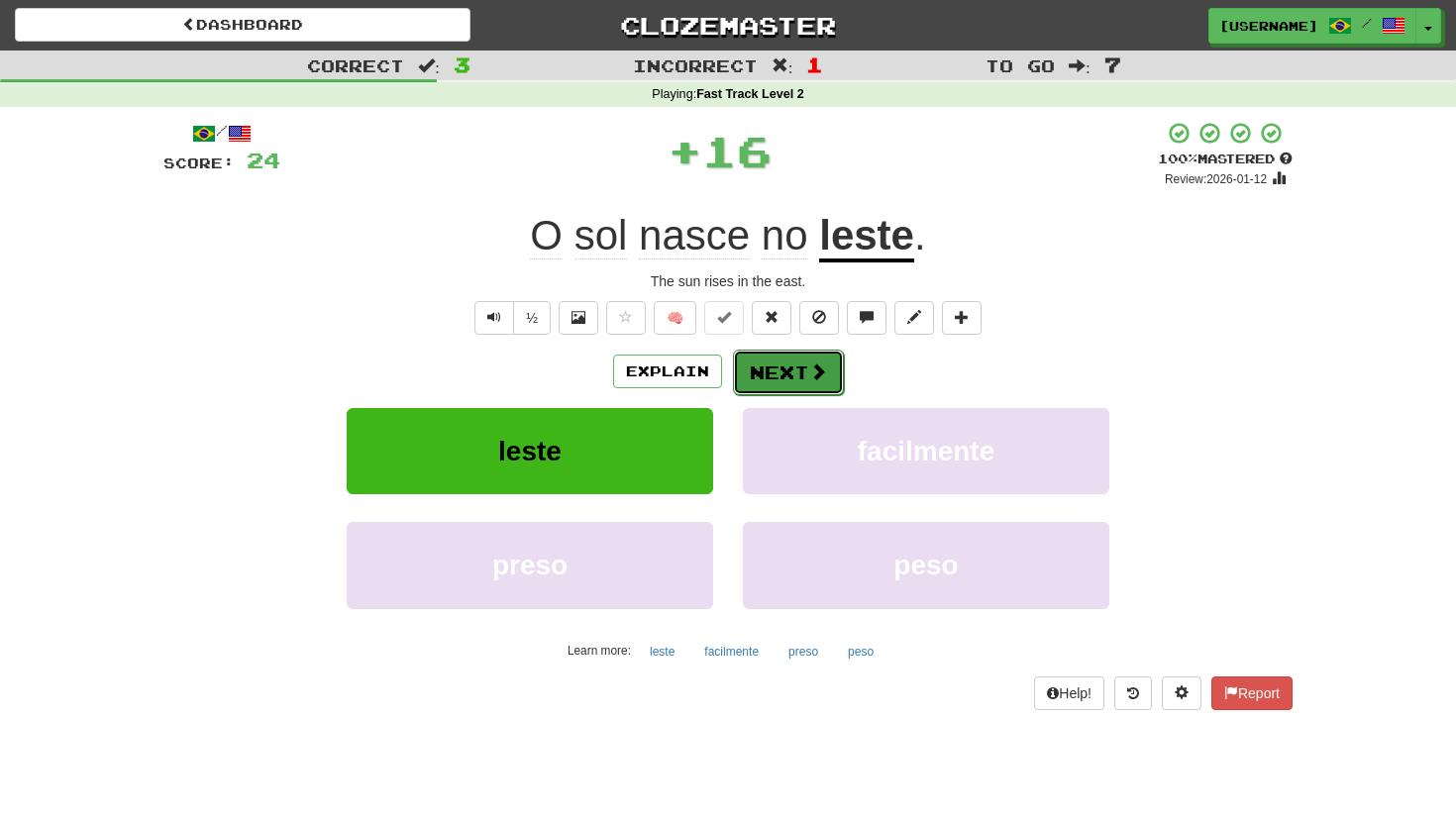 click on "Next" at bounding box center [788, 372] 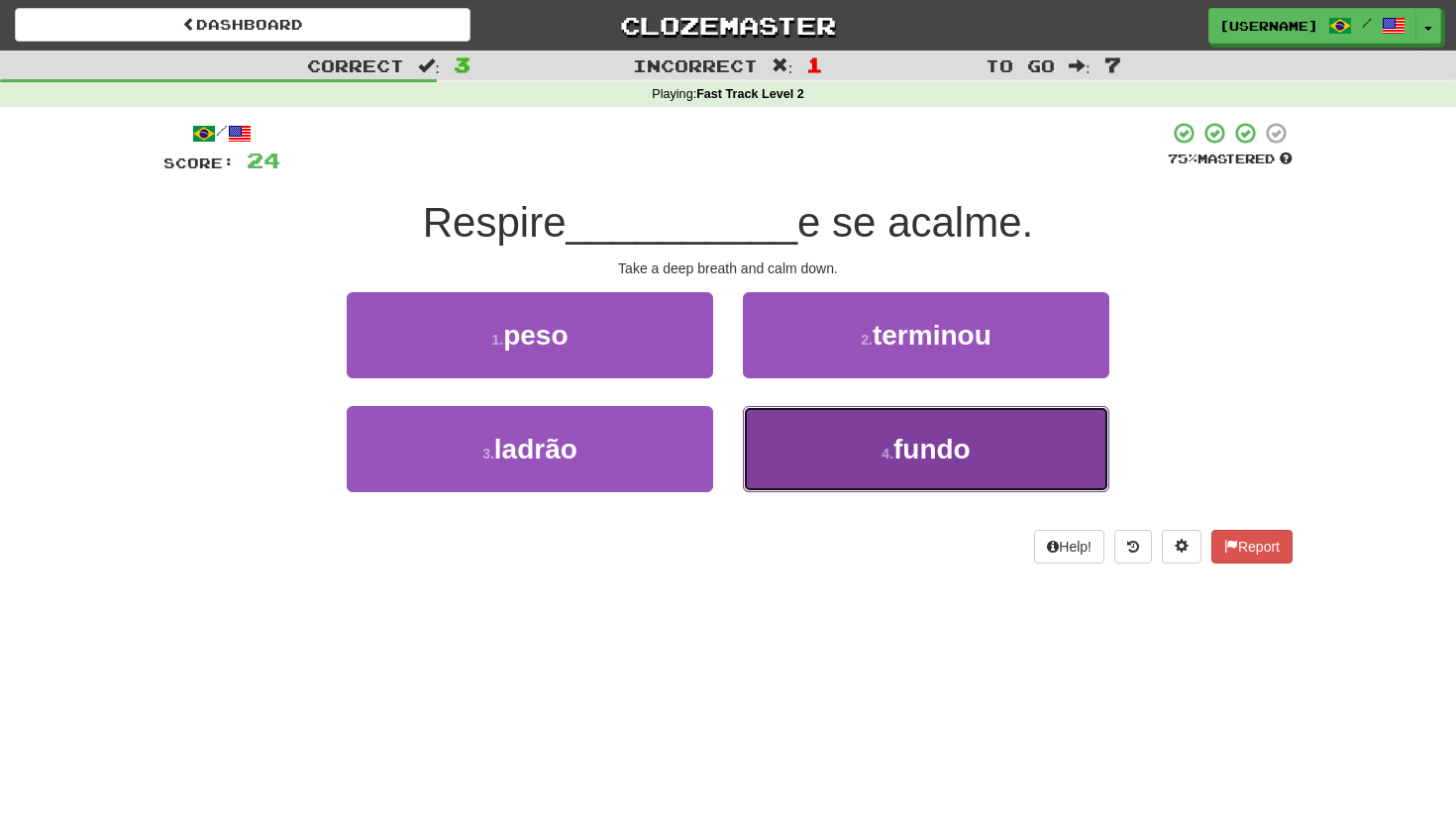 click on "4 .  fundo" at bounding box center (926, 449) 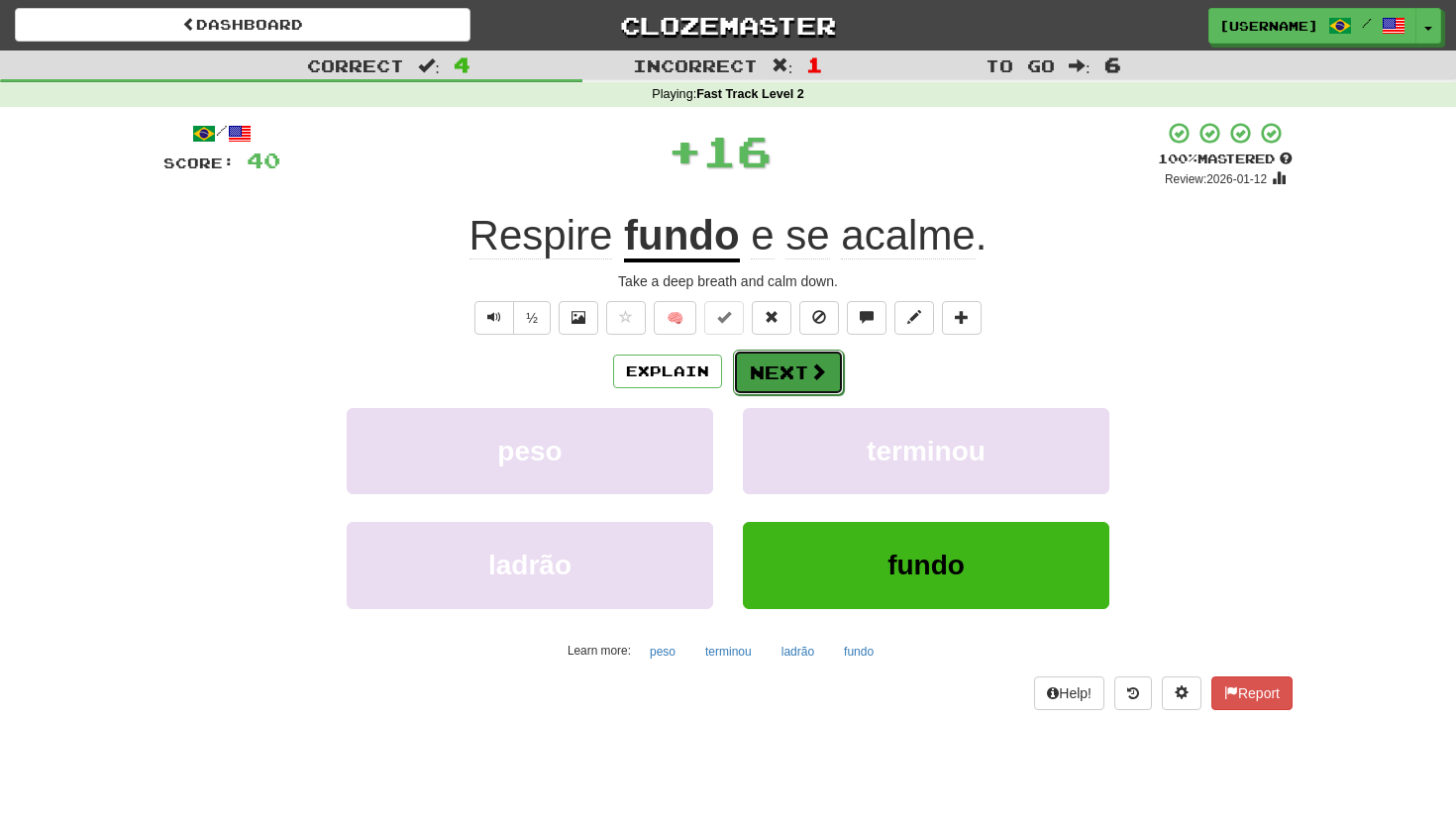 click on "Next" at bounding box center (788, 372) 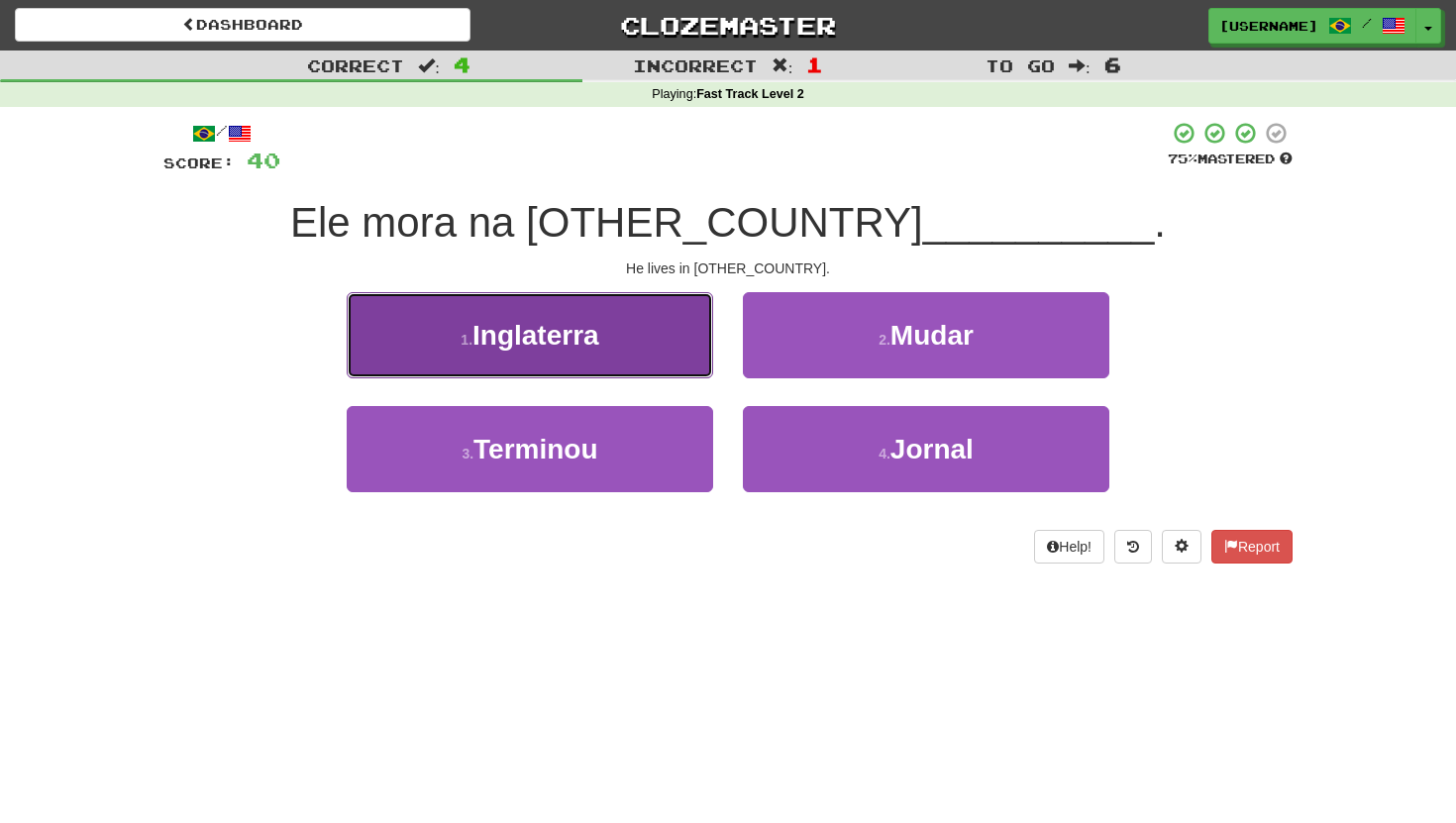 click on "1 .  Inglaterra" at bounding box center [530, 335] 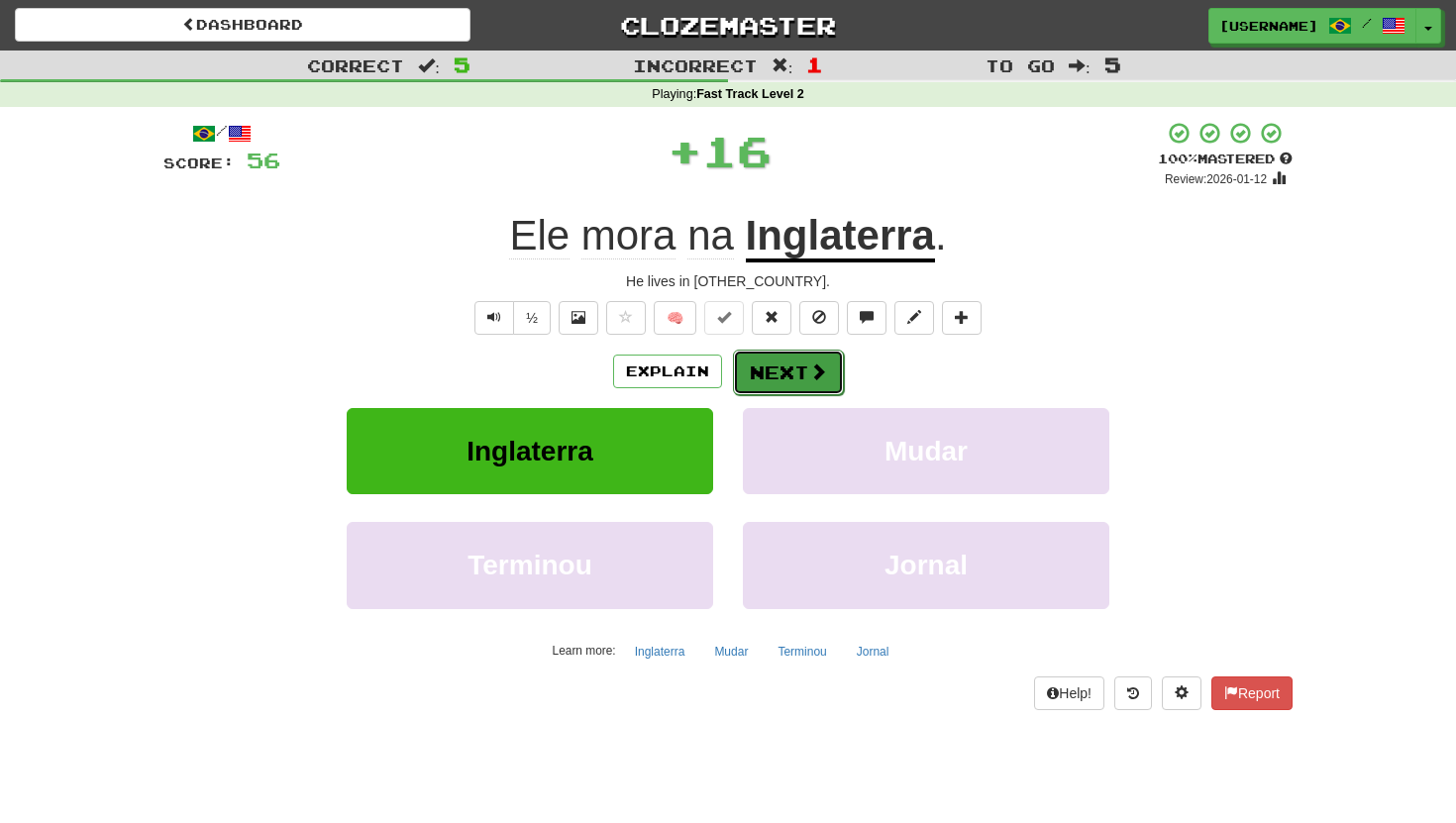 click on "Next" at bounding box center (788, 372) 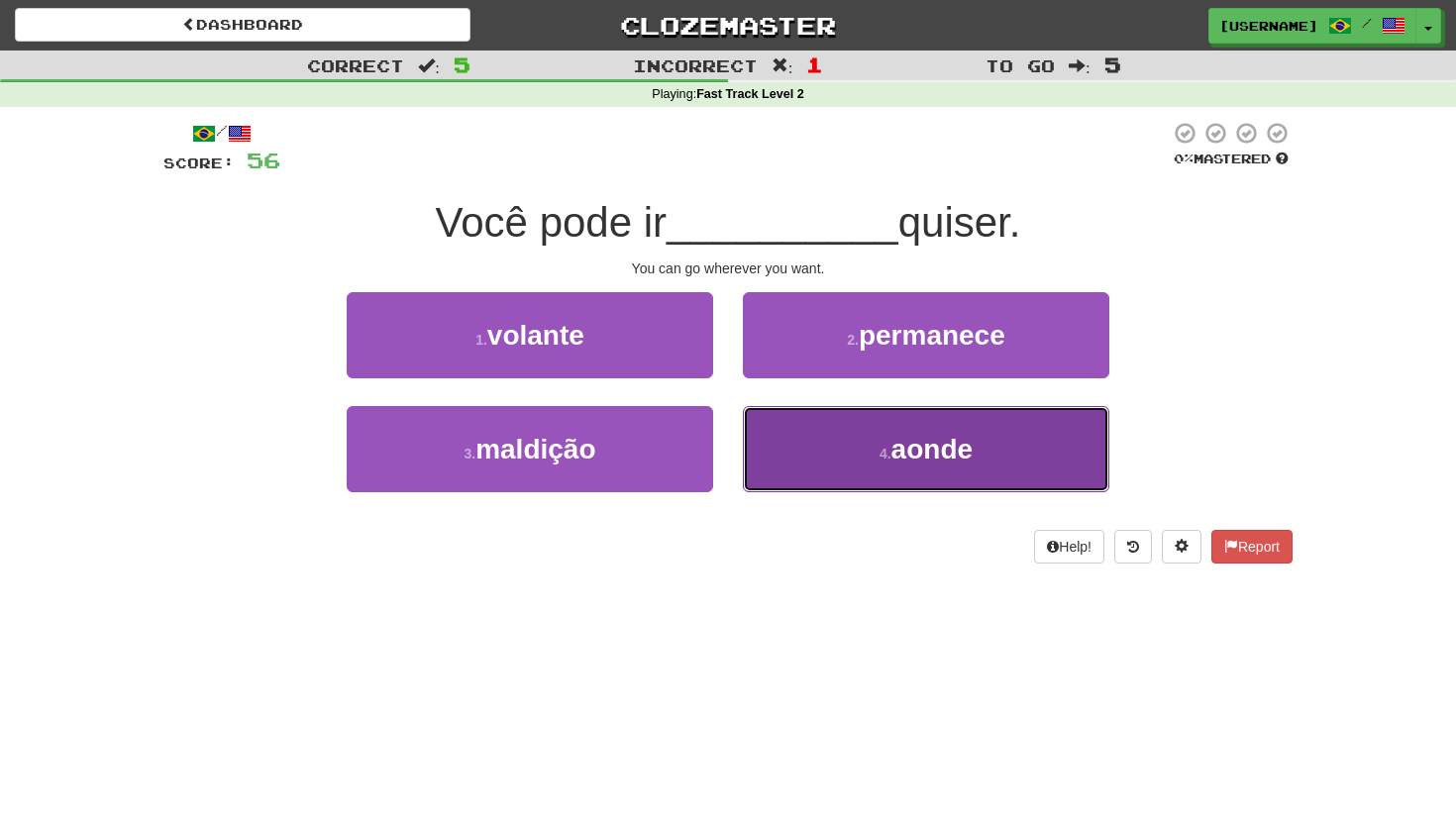 click on "4 .  aonde" at bounding box center [926, 449] 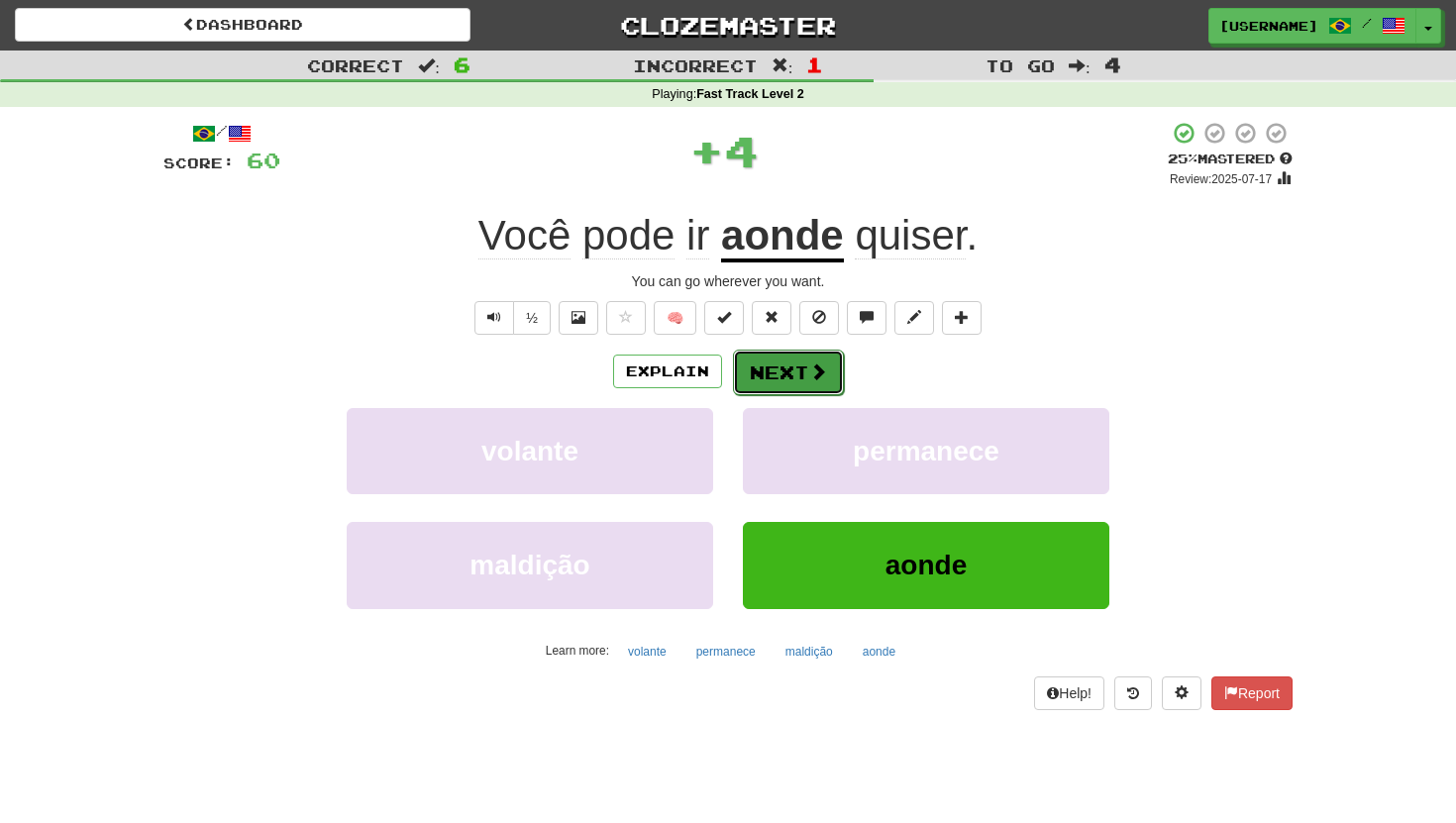click on "Next" at bounding box center (788, 372) 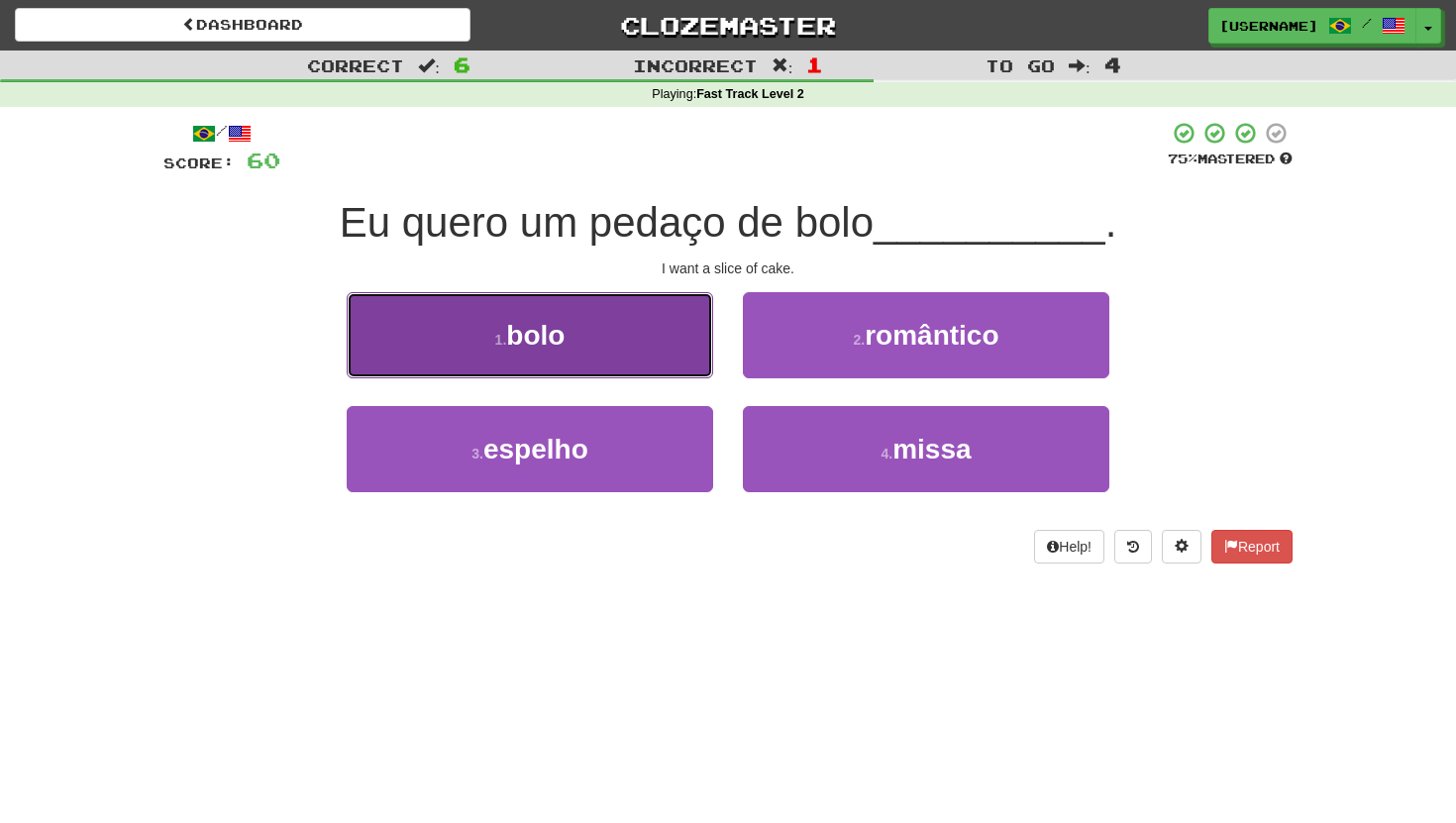 click on "1 .  bolo" at bounding box center [530, 335] 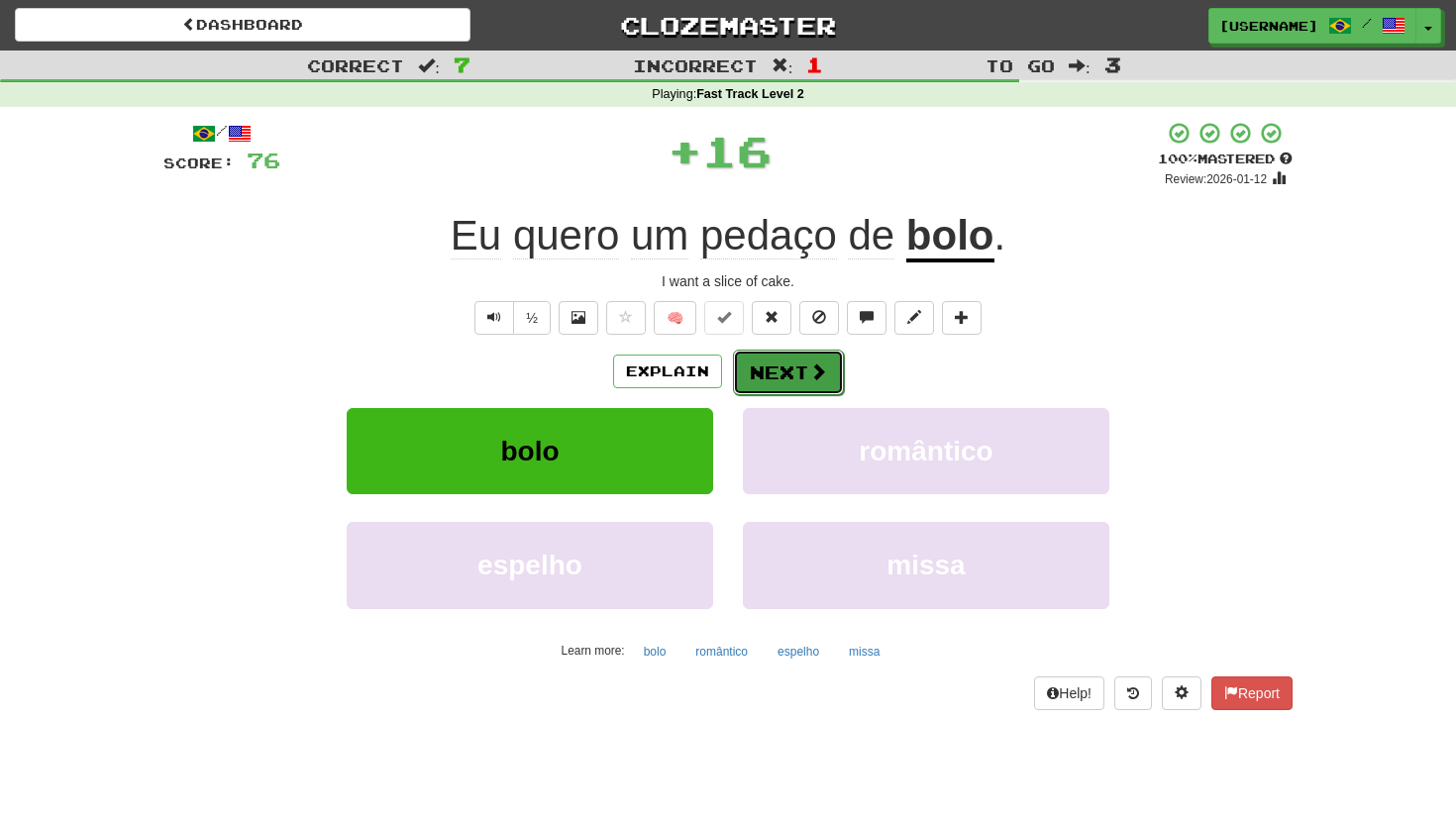 click on "Next" at bounding box center (788, 372) 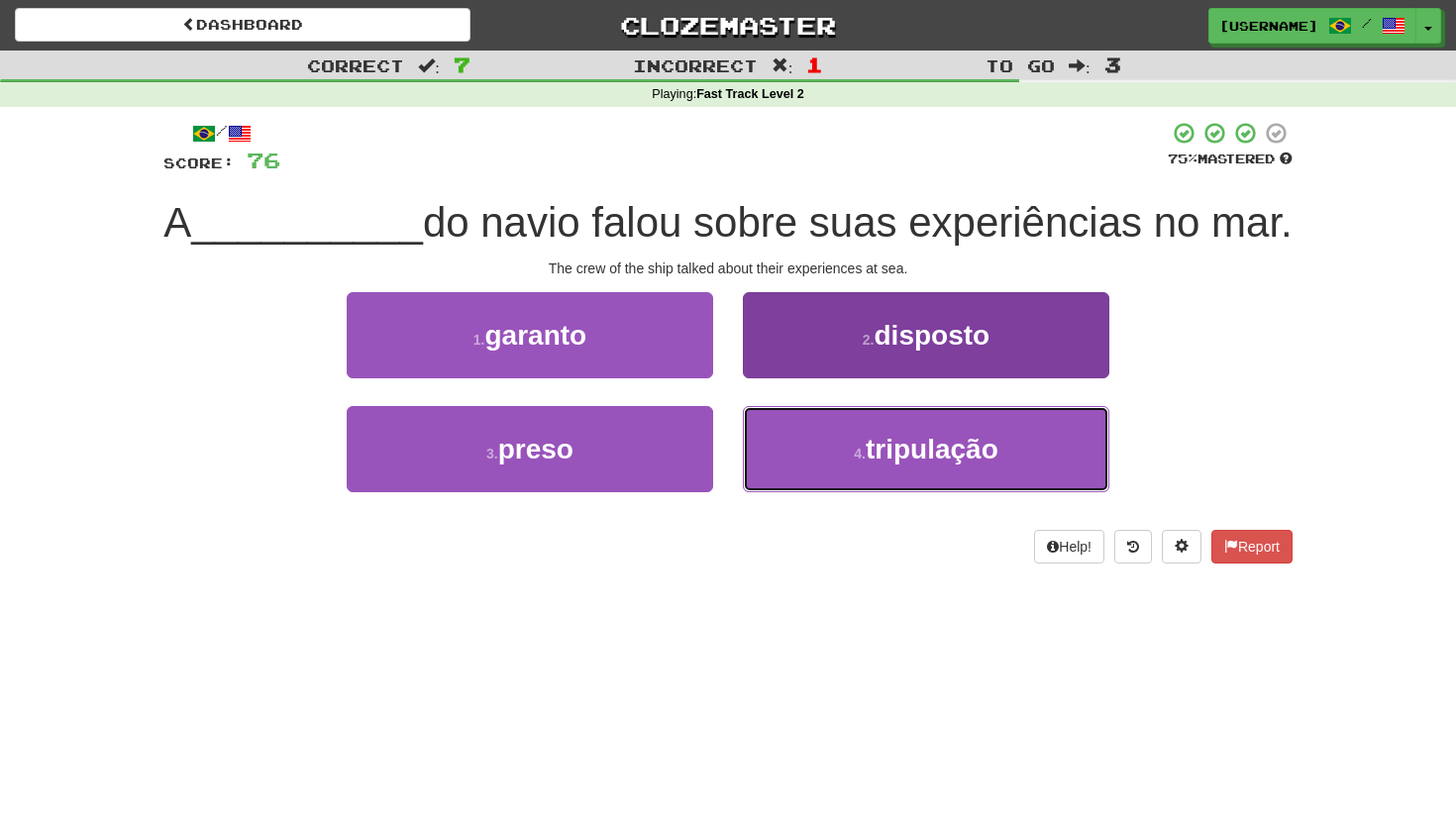 click on "4 .  tripulação" at bounding box center [926, 449] 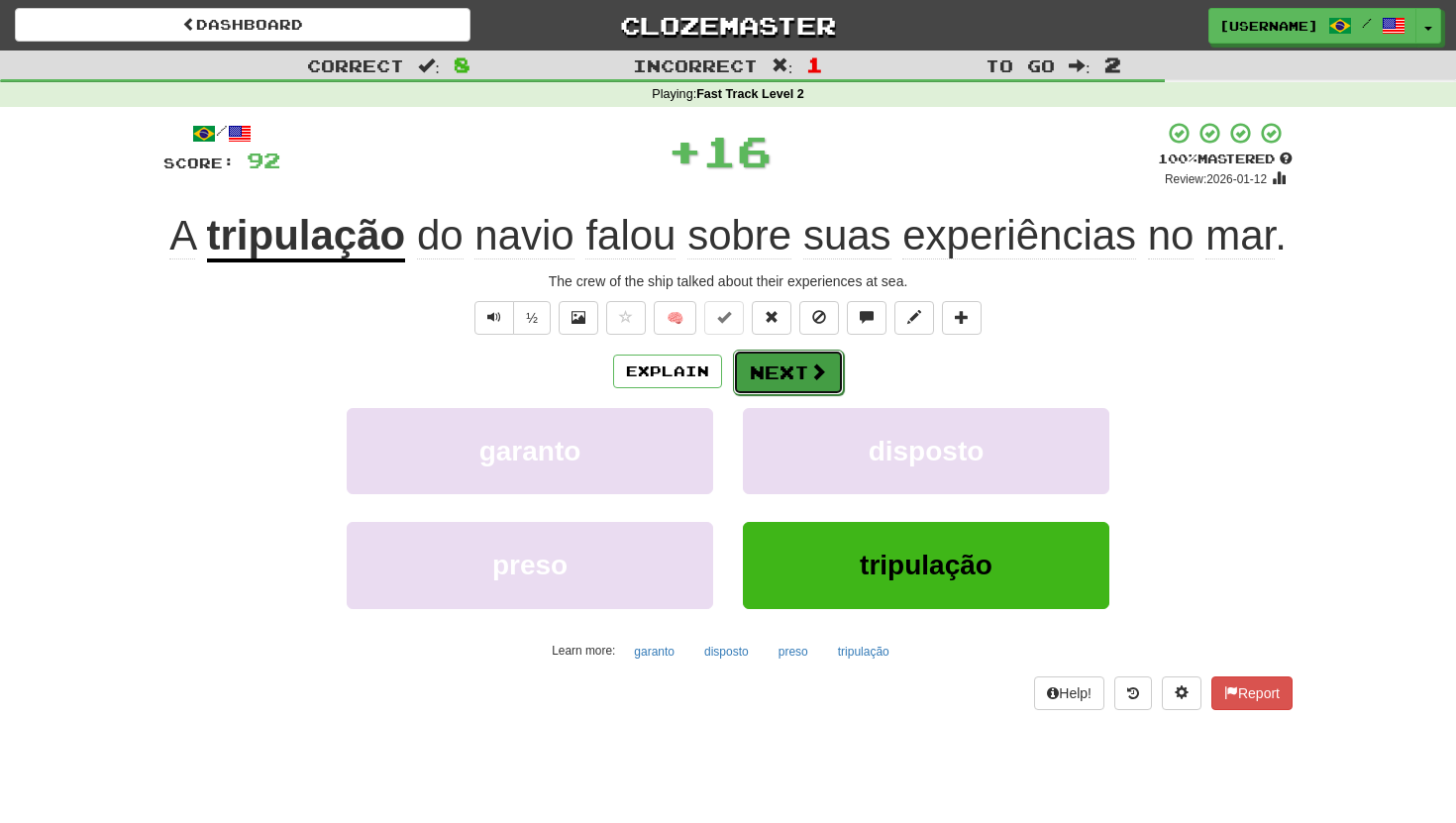 click on "Next" at bounding box center (788, 372) 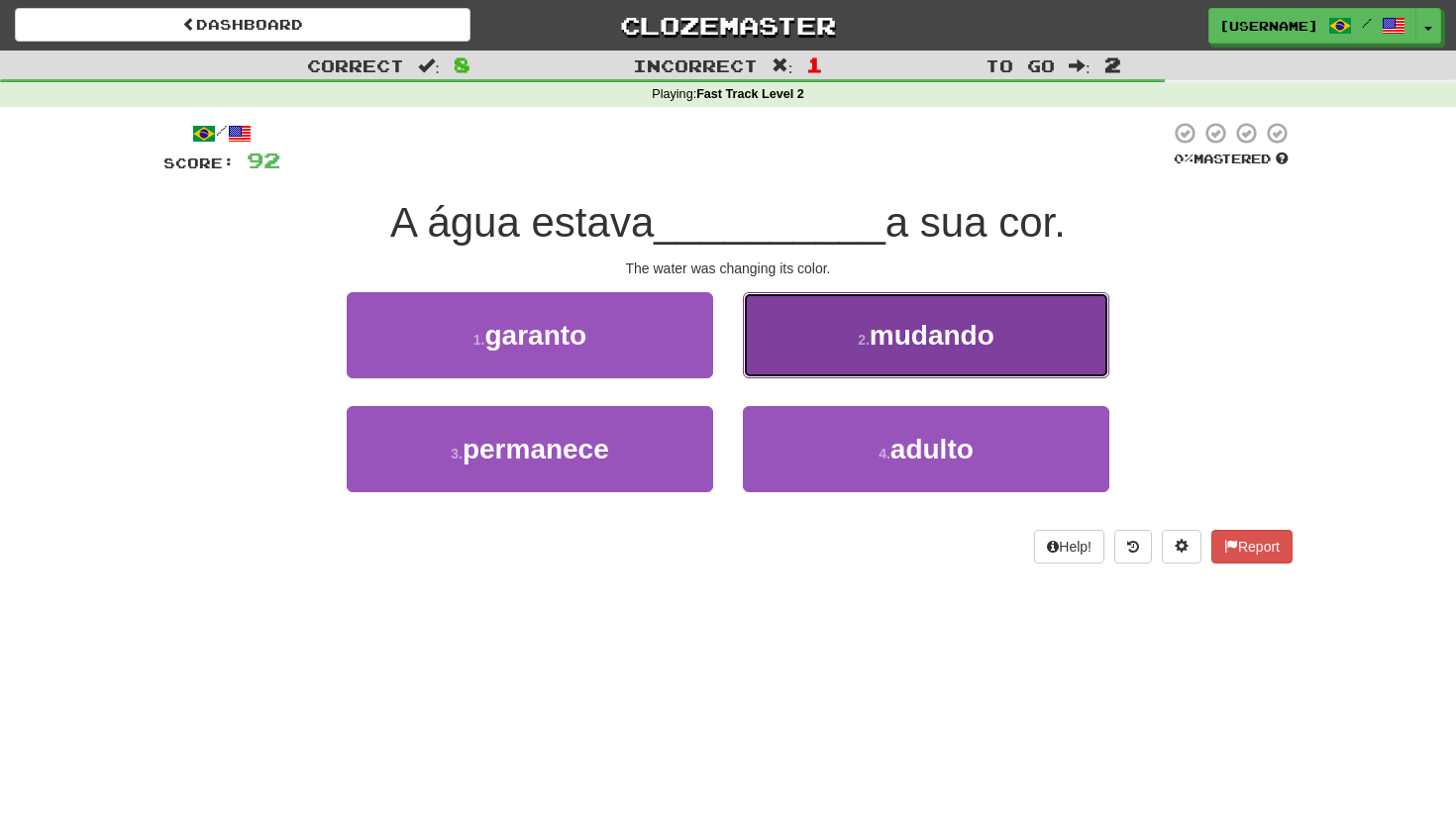 click on "2 .  mudando" at bounding box center [926, 335] 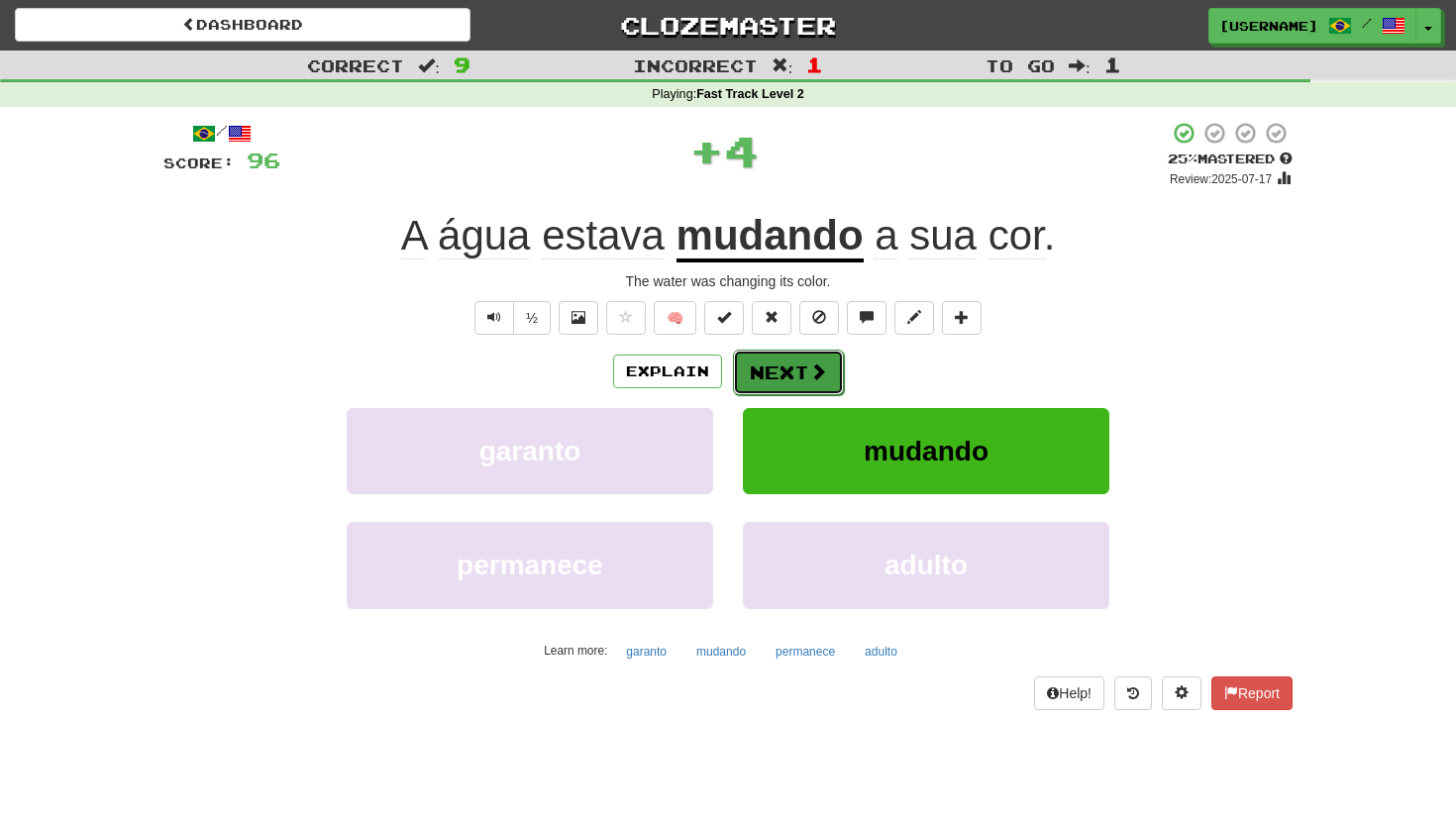 click on "Next" at bounding box center [788, 372] 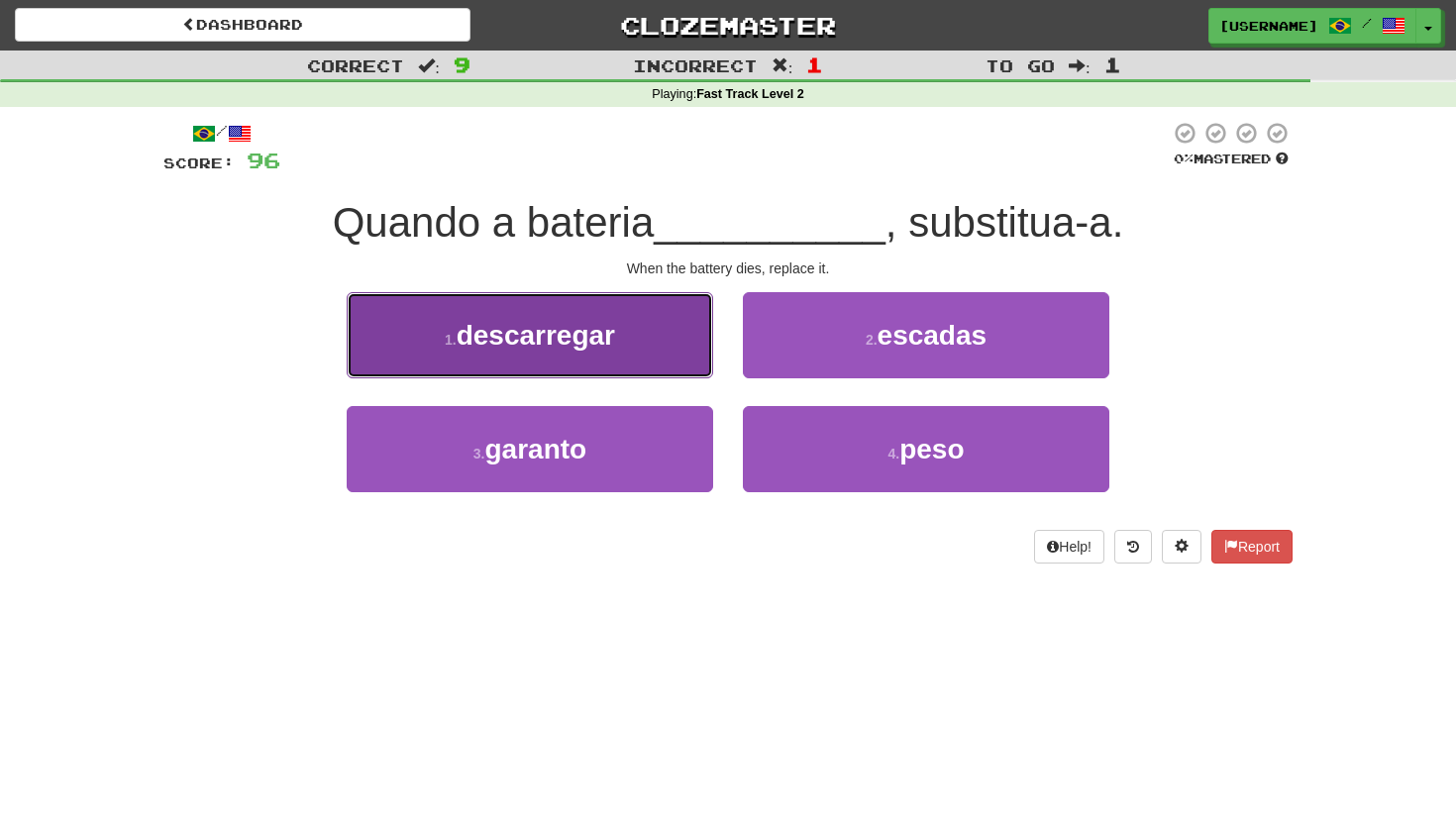 click on "1 .  descarregar" at bounding box center [530, 335] 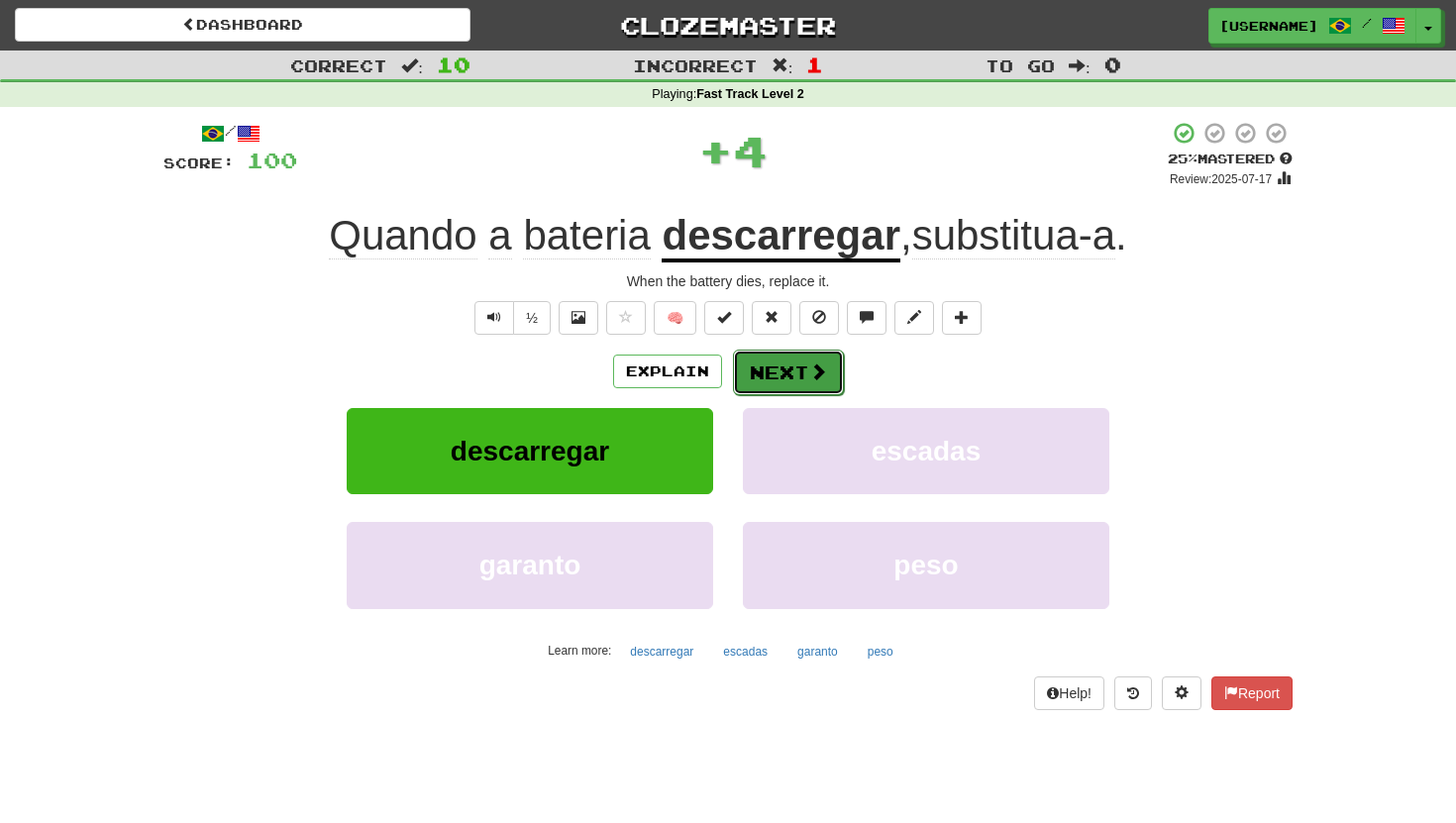 click on "Next" at bounding box center (788, 372) 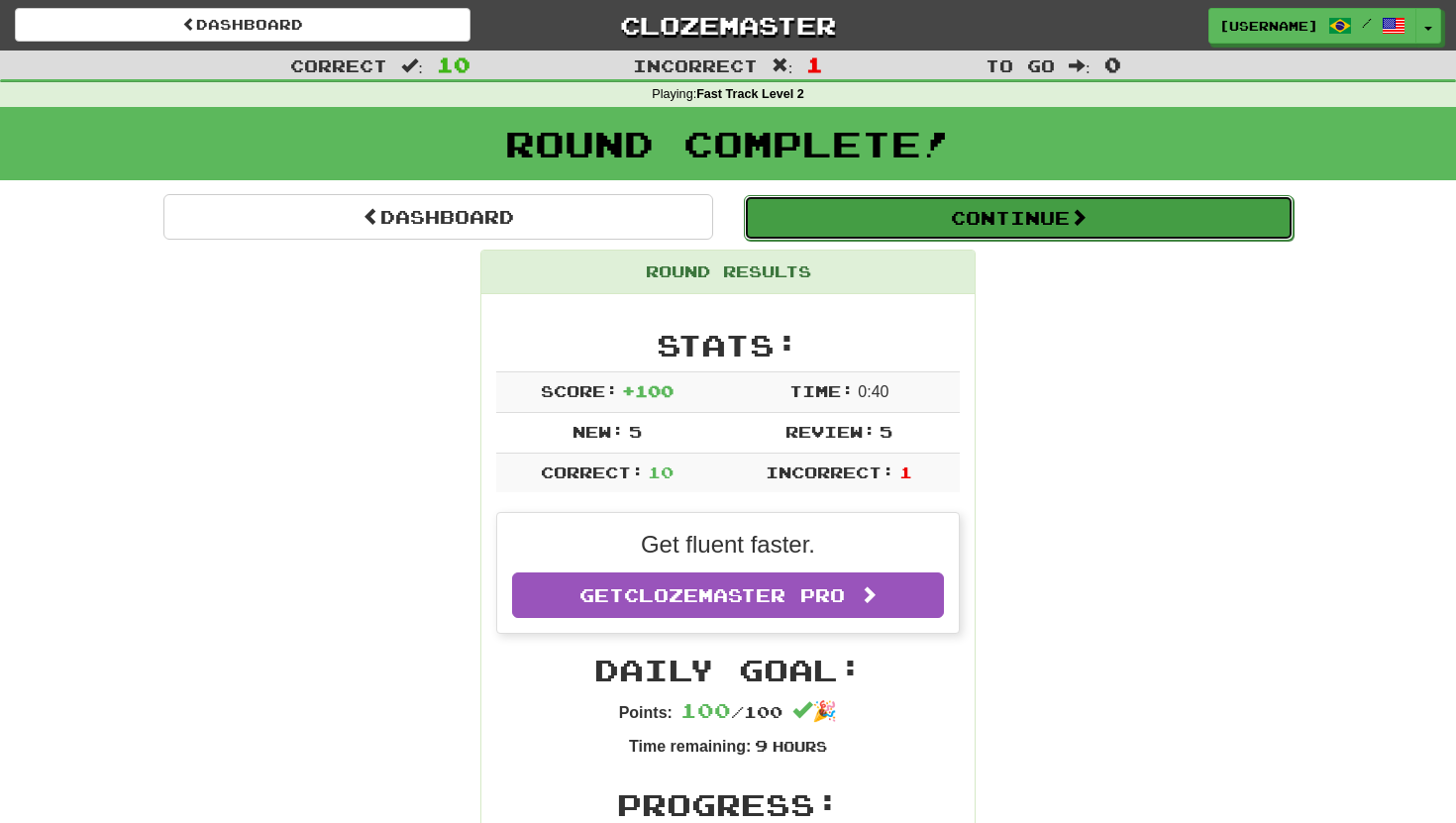 click on "Continue" at bounding box center [1018, 218] 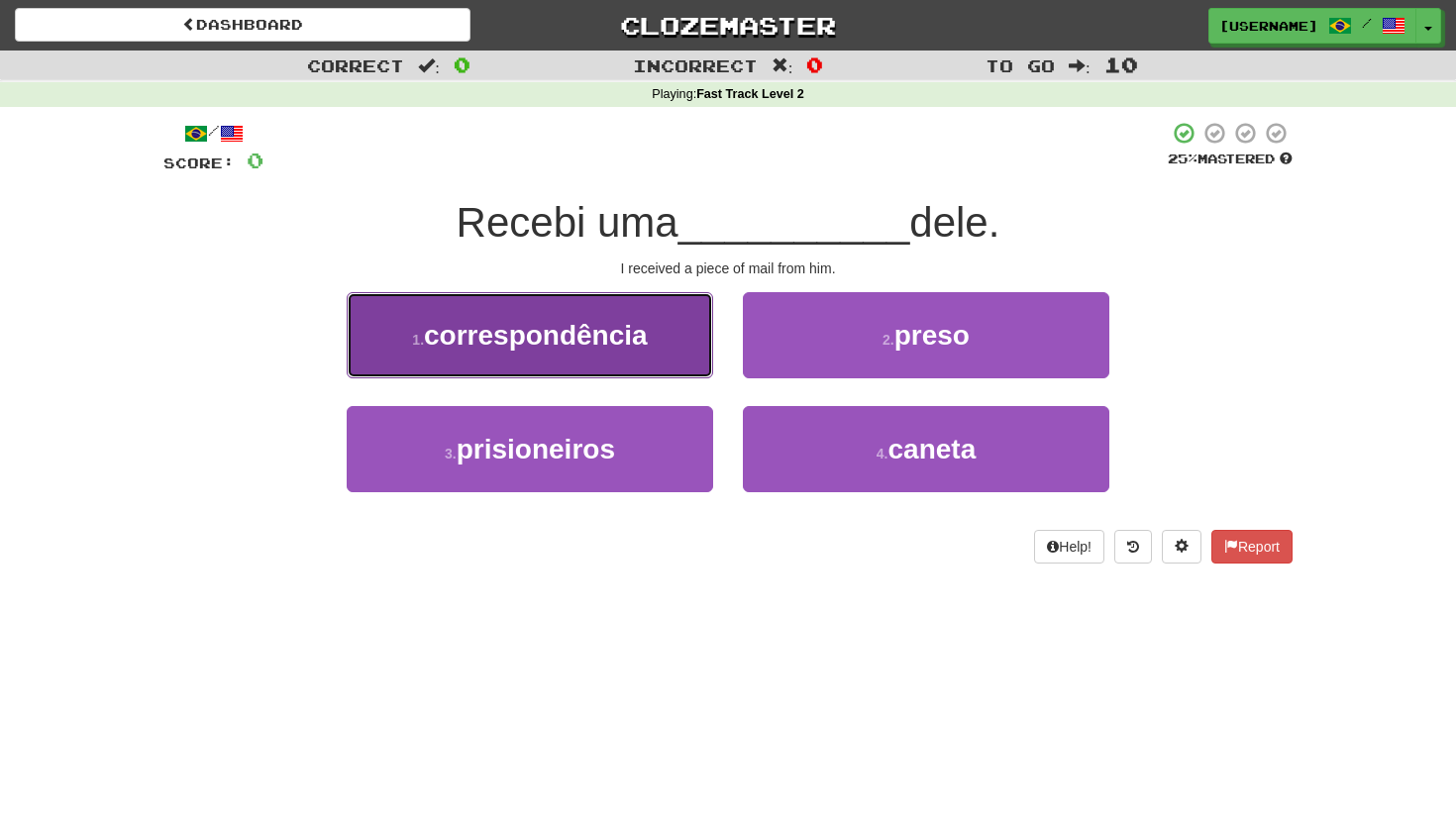 click on "1 .  correspondência" at bounding box center (530, 335) 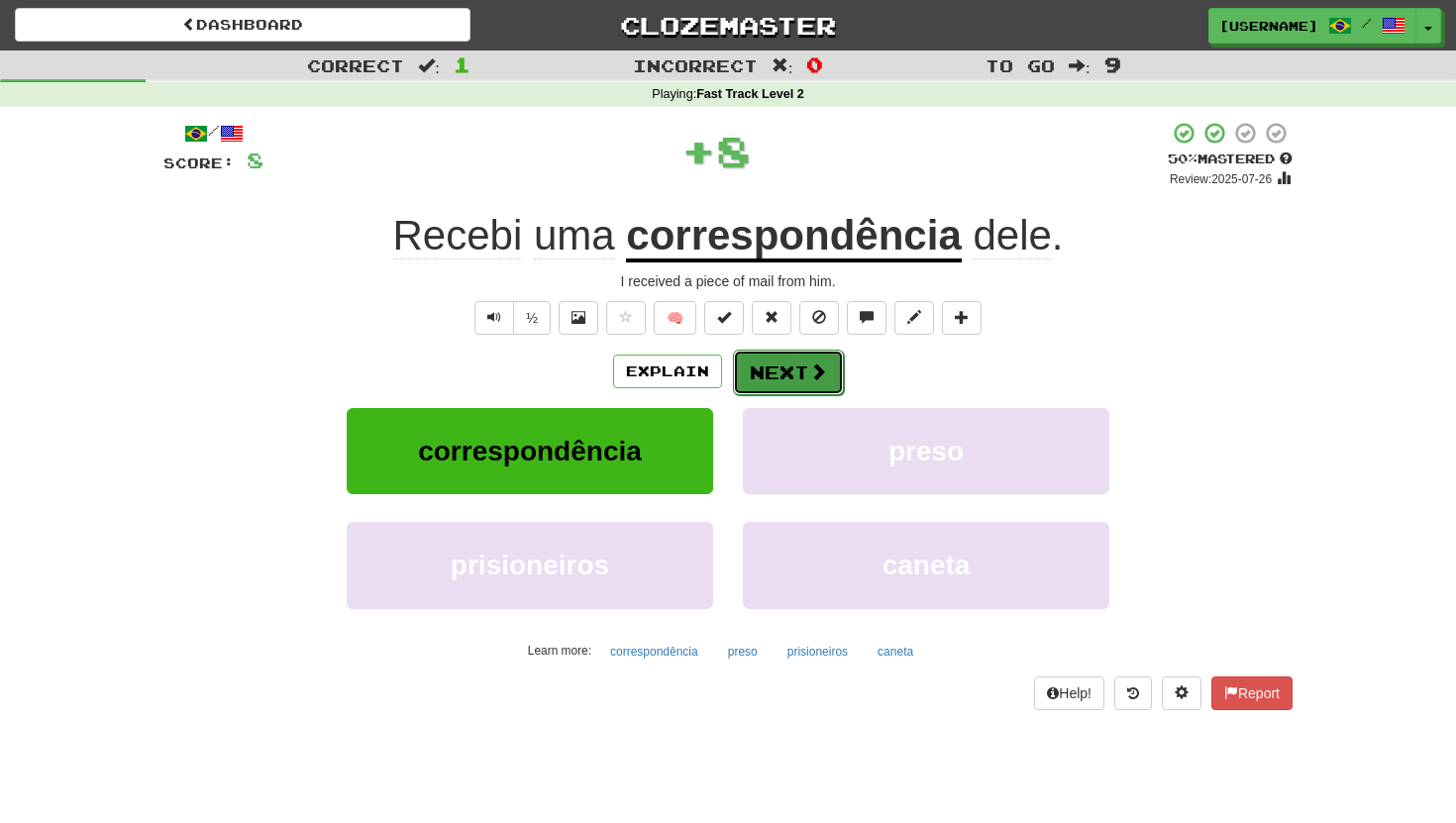click on "Next" at bounding box center (788, 372) 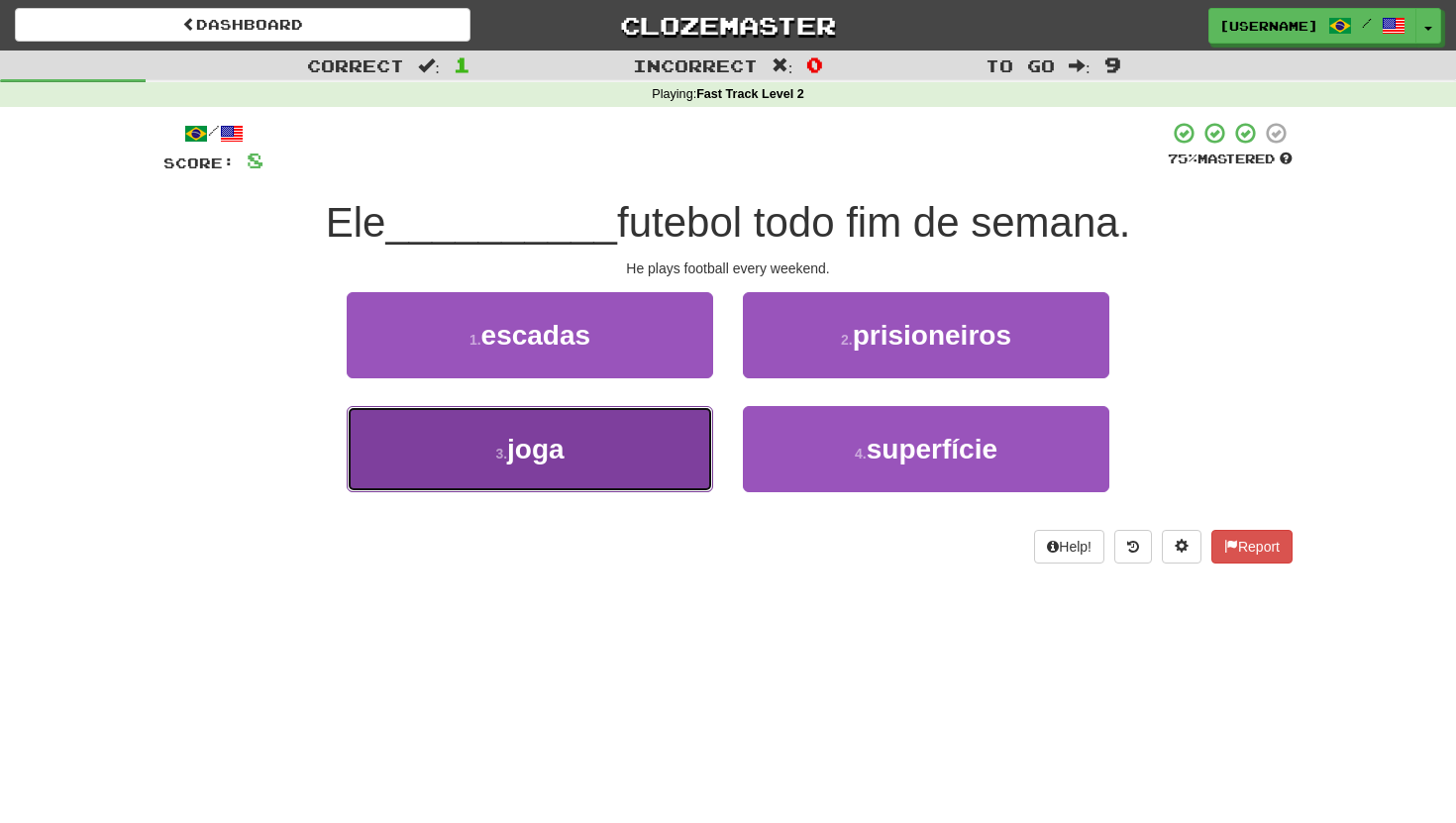 click on "3 .  joga" at bounding box center (530, 449) 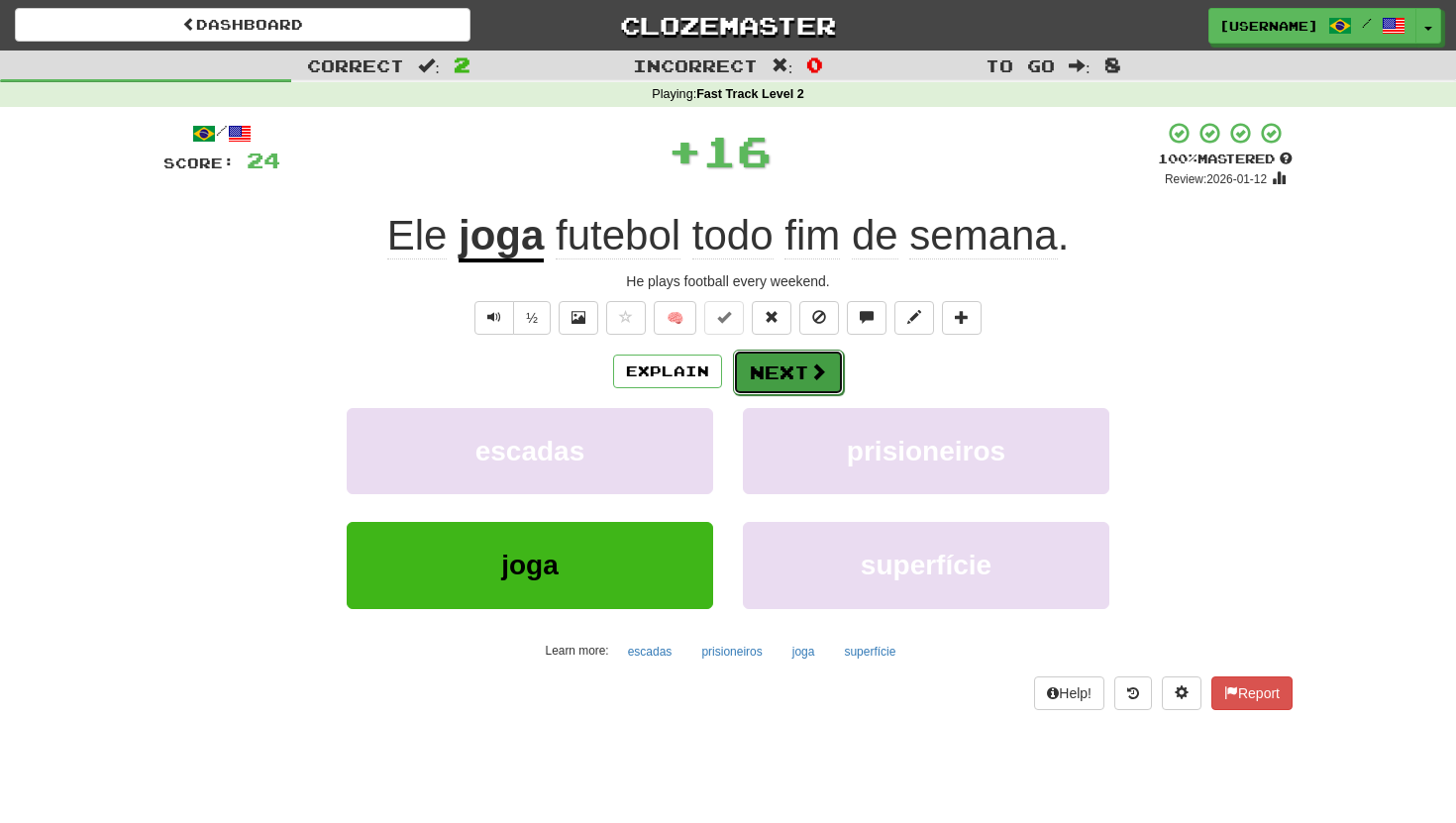 click on "Next" at bounding box center (788, 372) 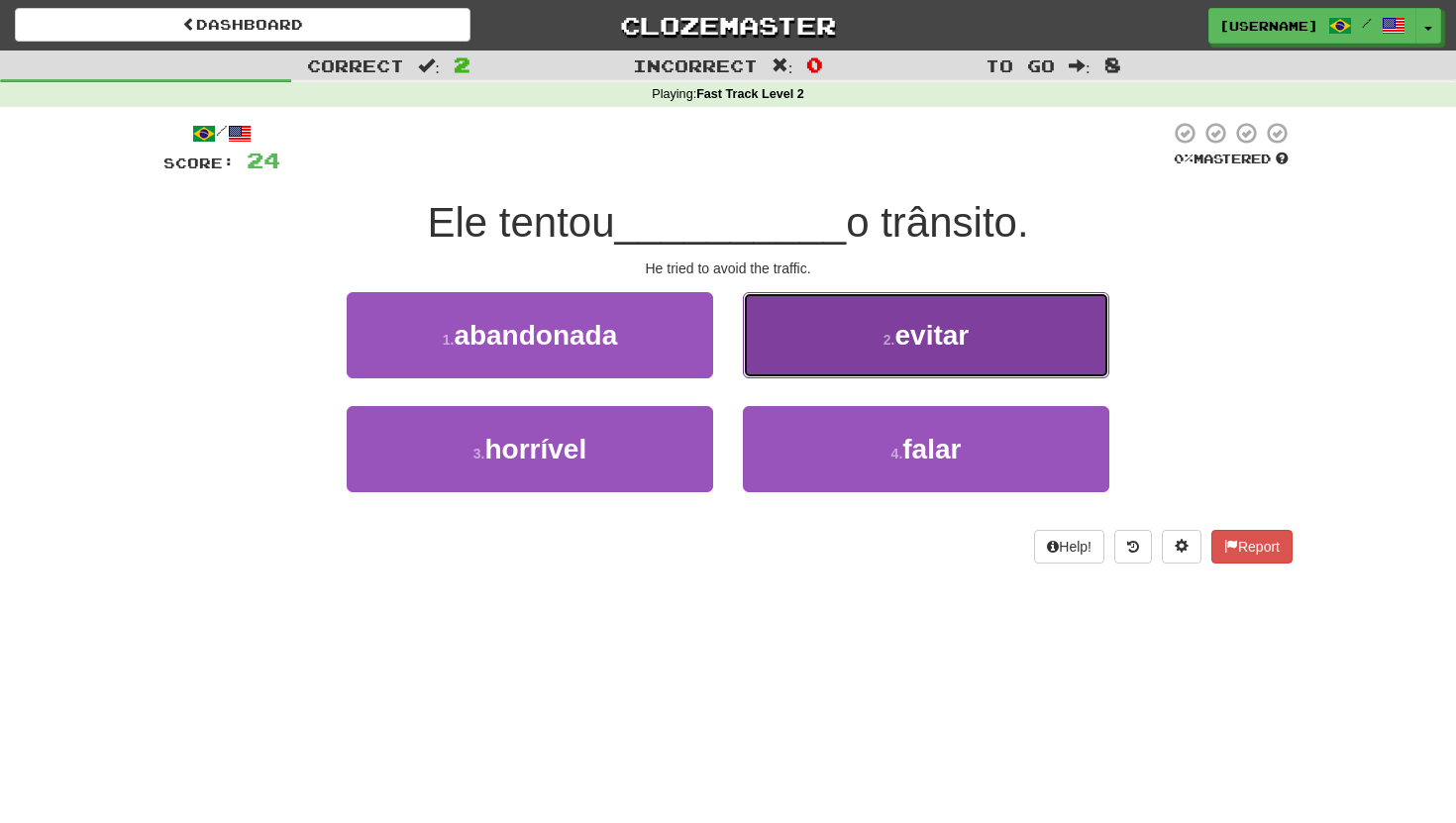 click on "2 .  evitar" at bounding box center (926, 335) 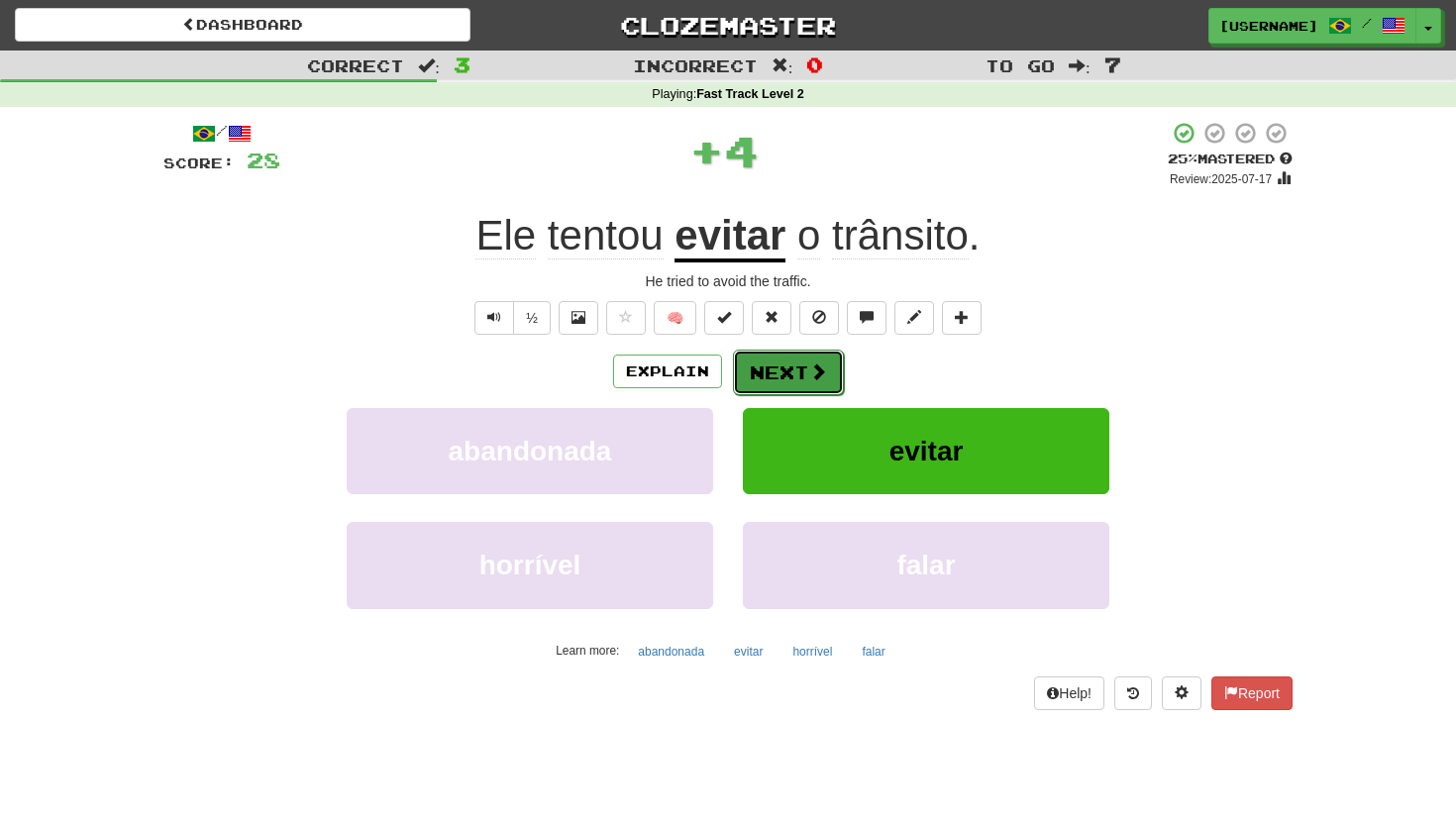 click on "Next" at bounding box center (788, 372) 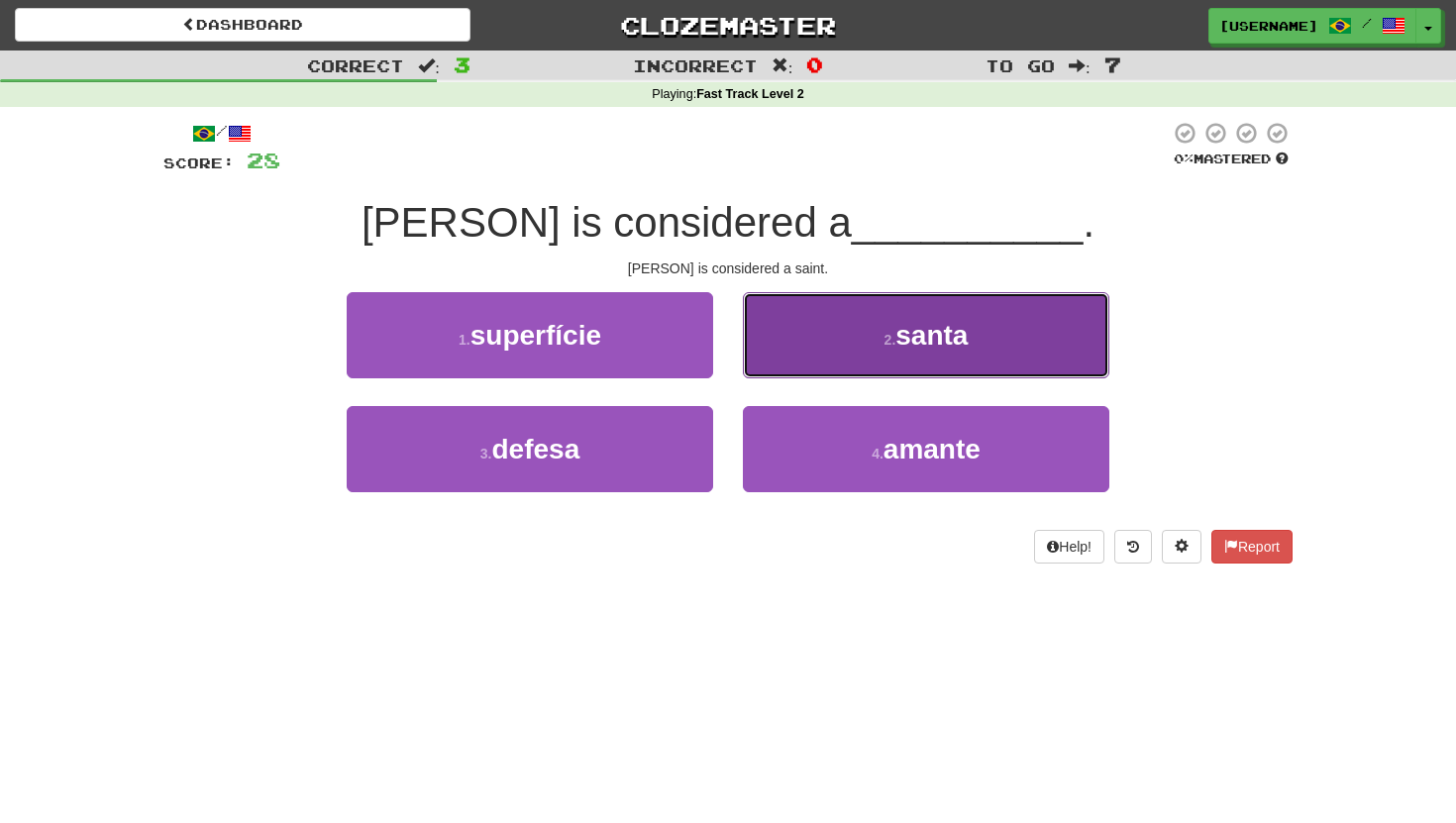 click on "2 .  santa" at bounding box center [926, 335] 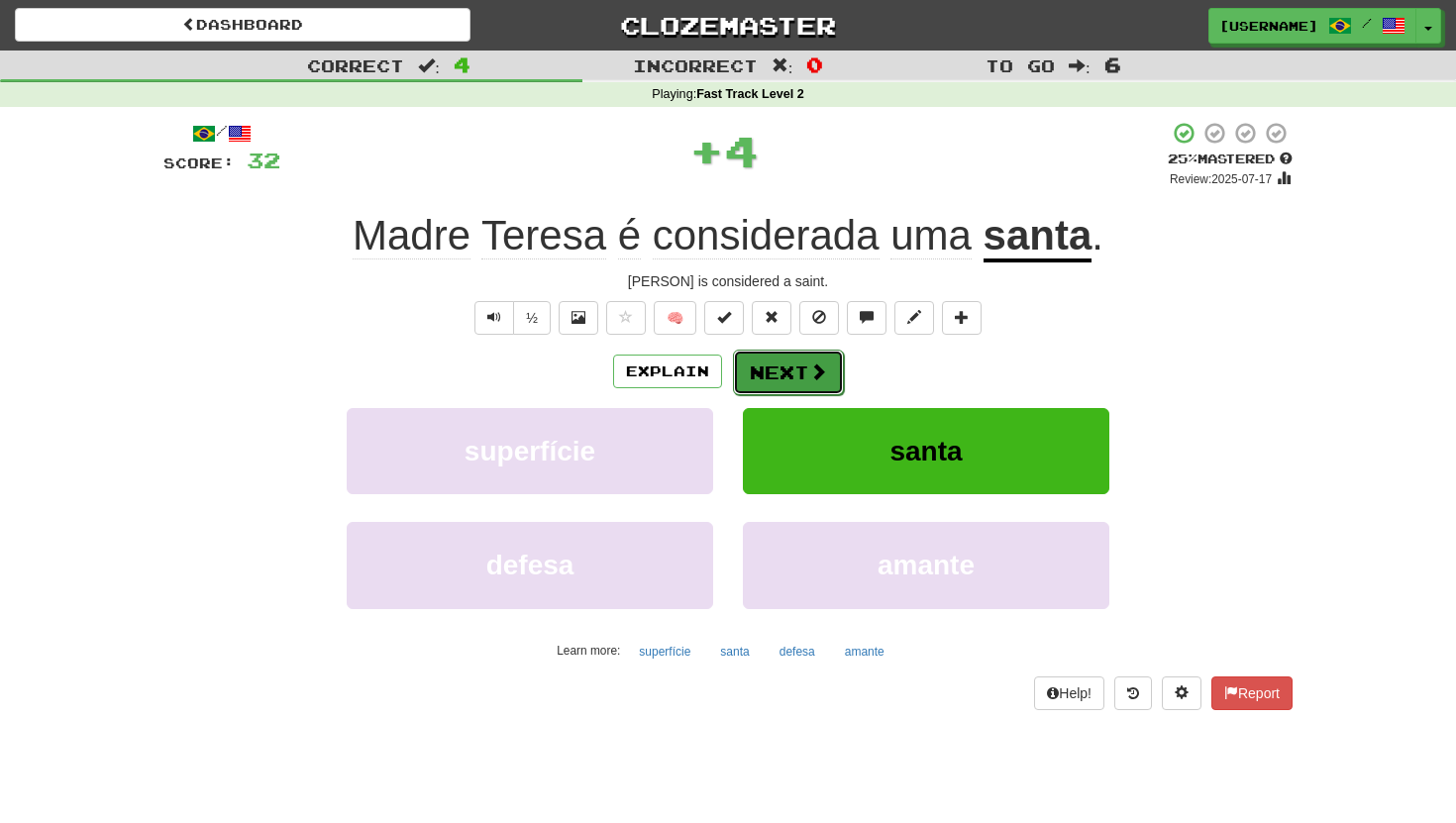 click at bounding box center [818, 371] 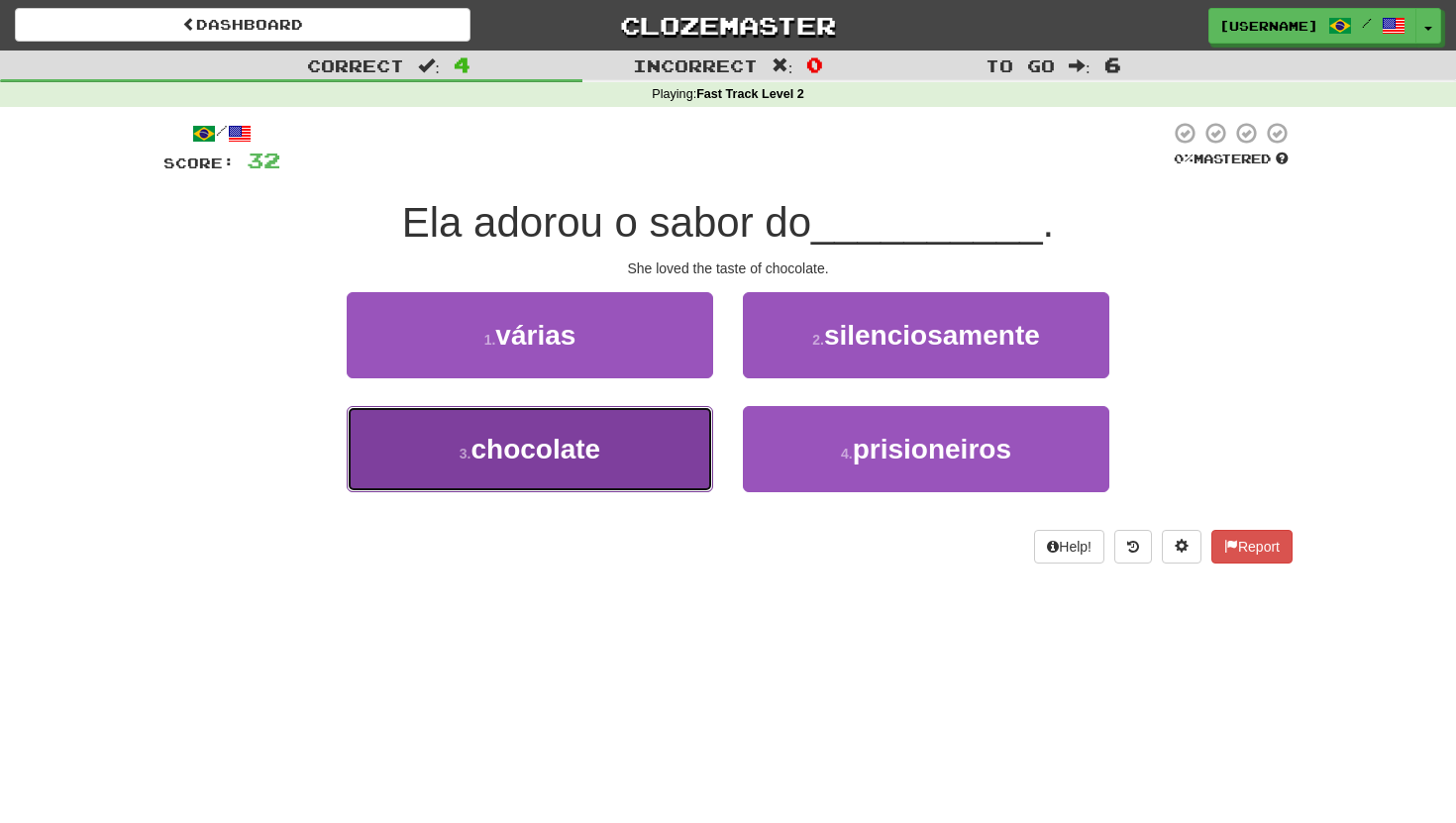 click on "3 .  chocolate" at bounding box center (530, 449) 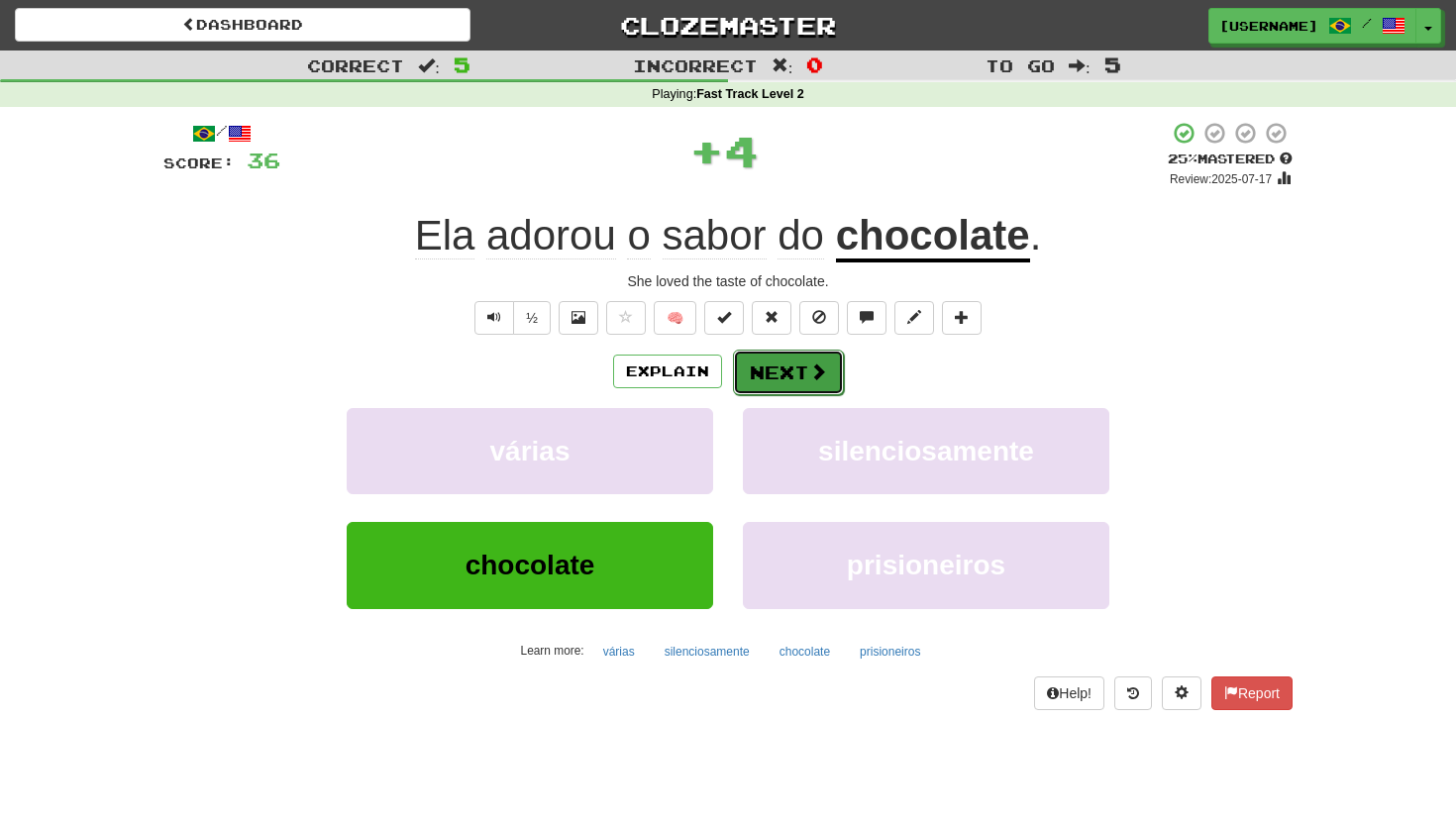 click on "Next" at bounding box center [788, 372] 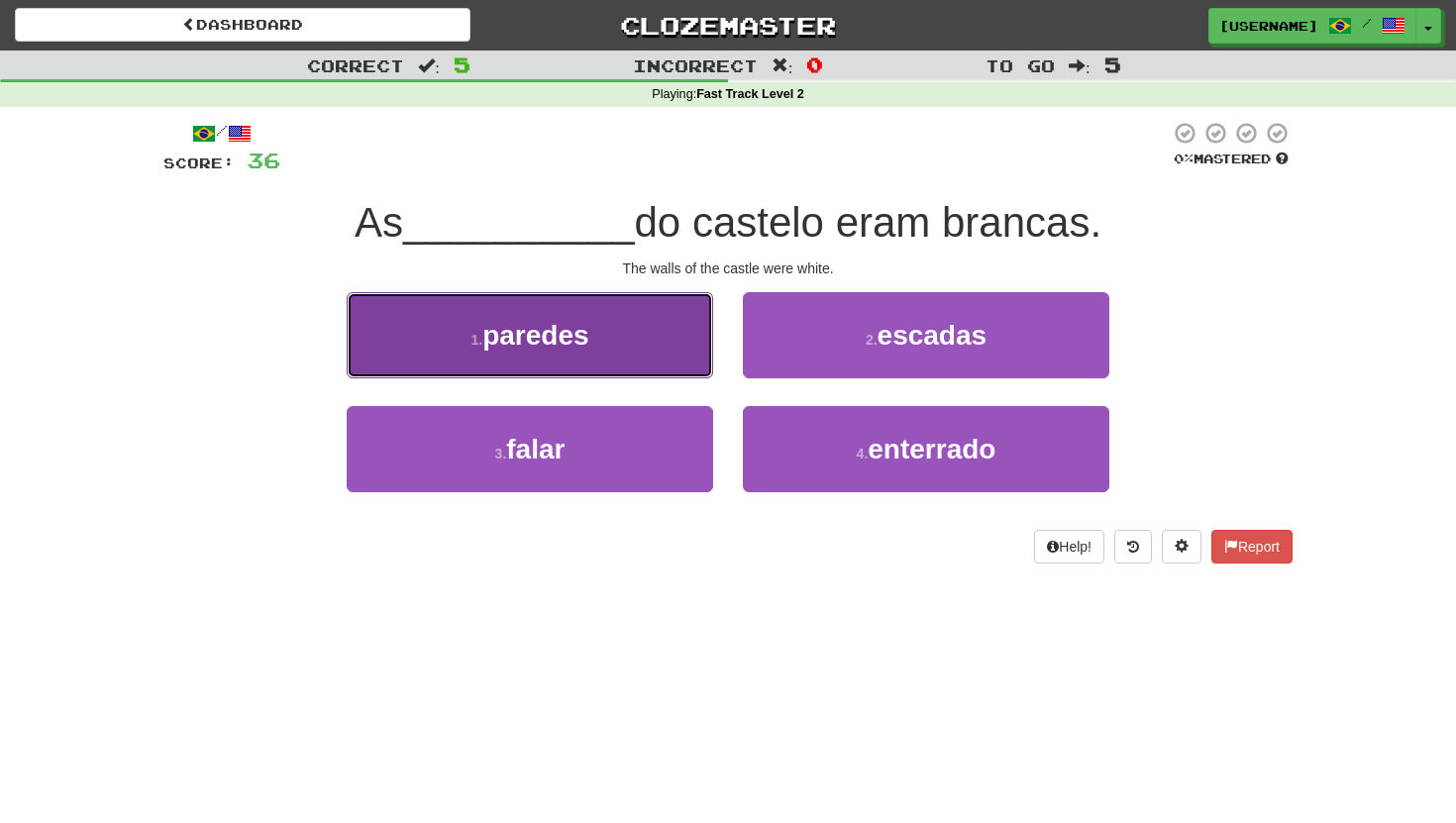 click on "1 .  paredes" at bounding box center [530, 335] 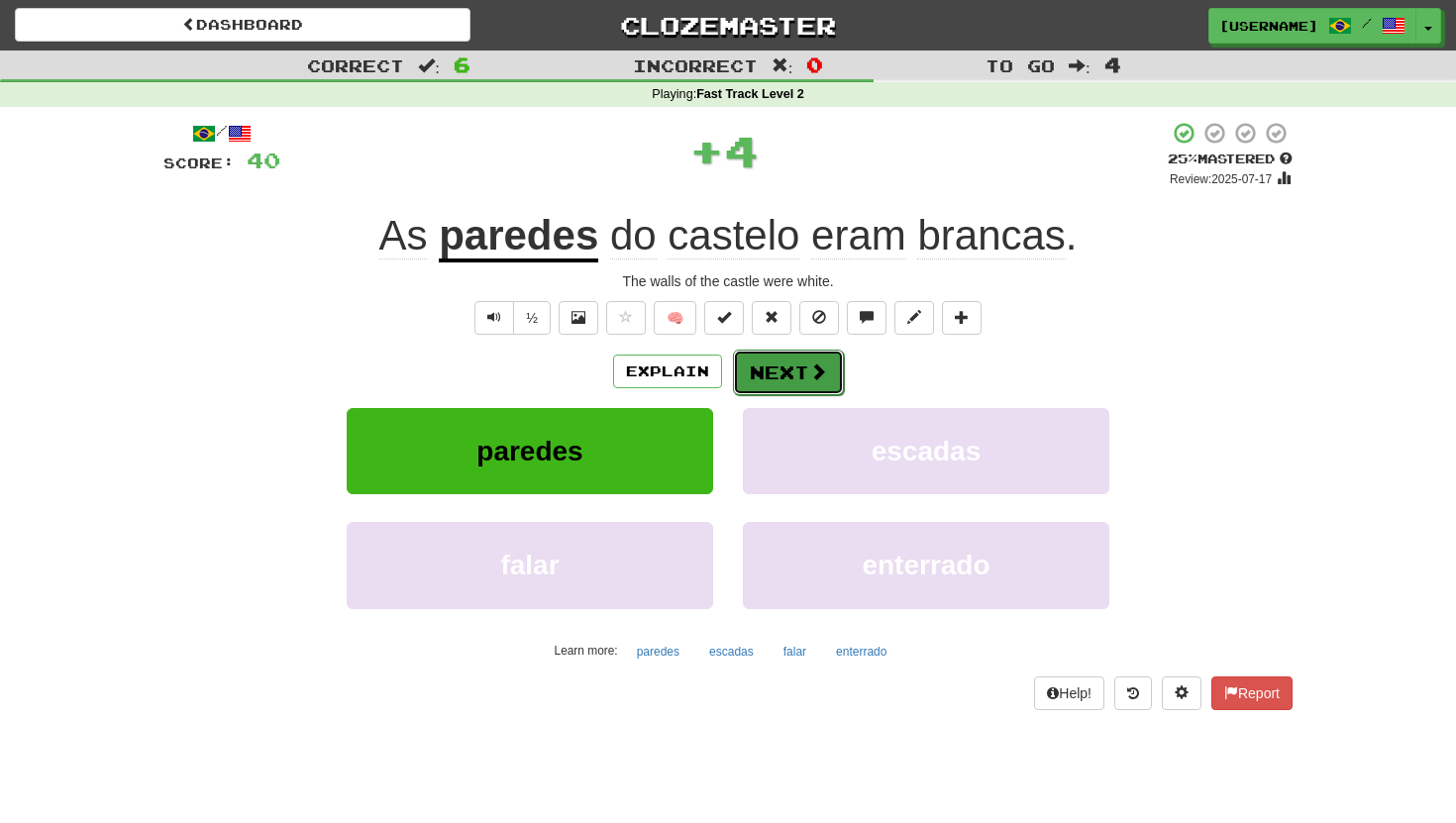 click on "Next" at bounding box center [788, 372] 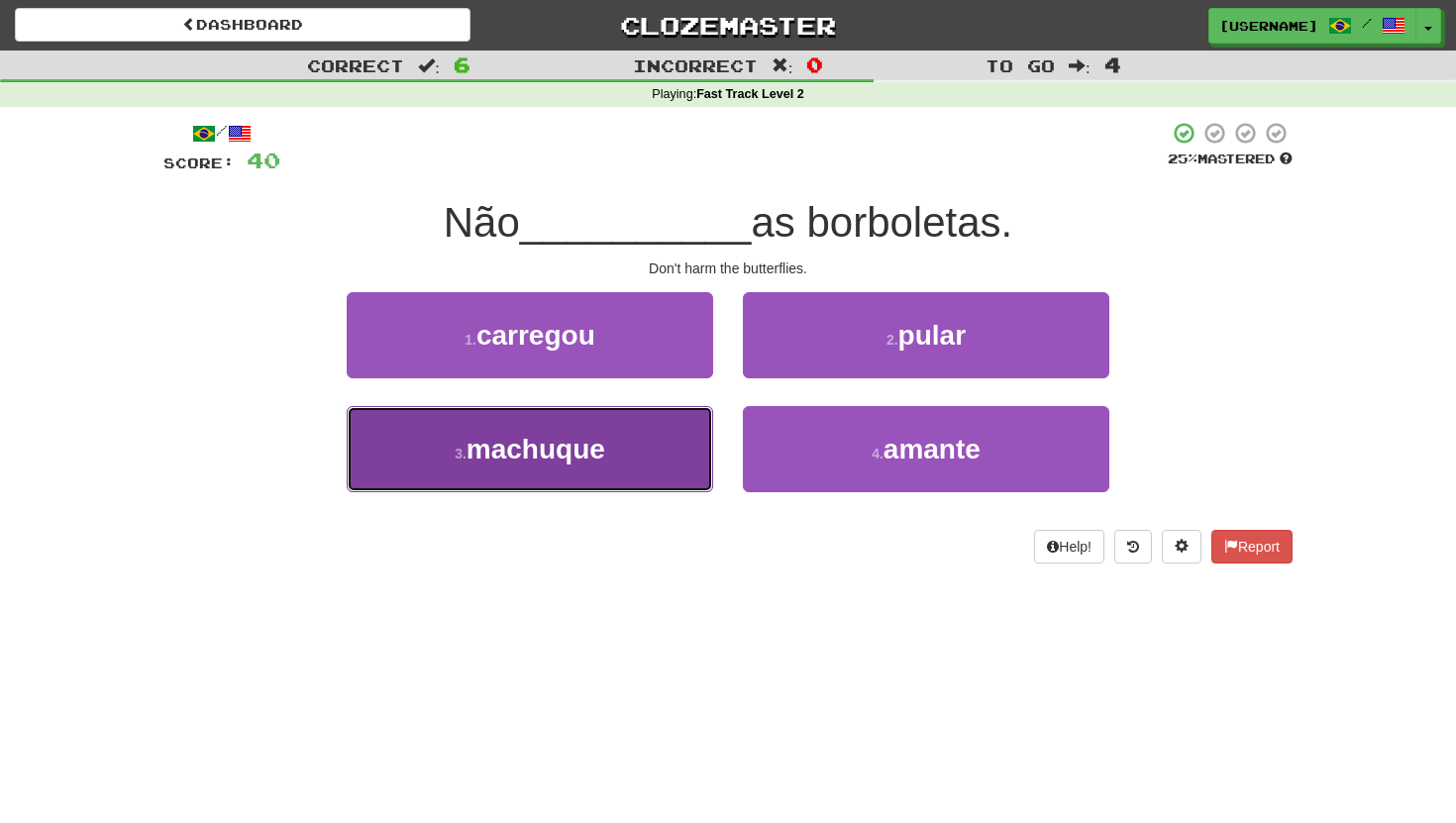 click on "3 .  machuque" at bounding box center [530, 449] 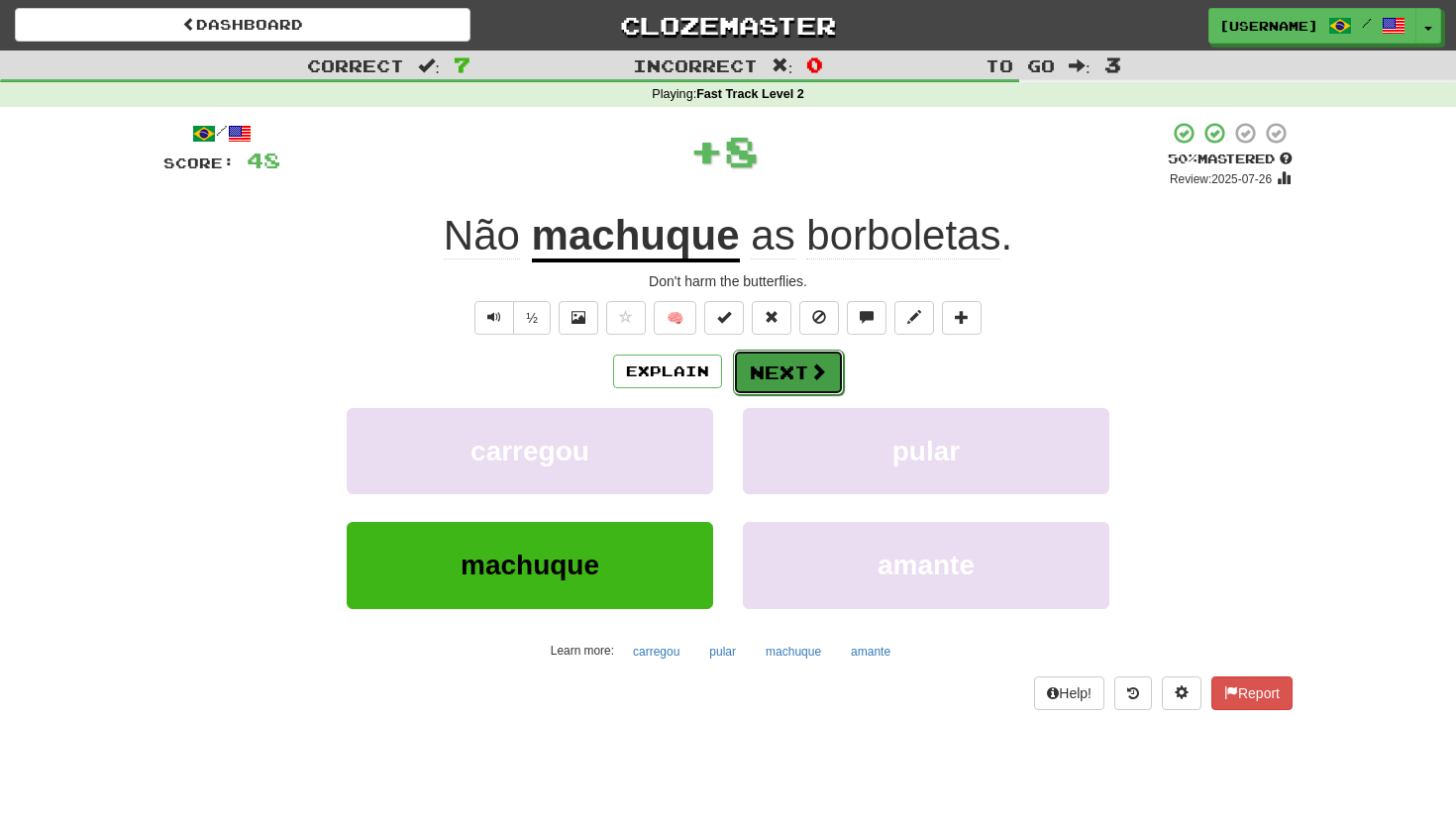 click on "Next" at bounding box center [788, 372] 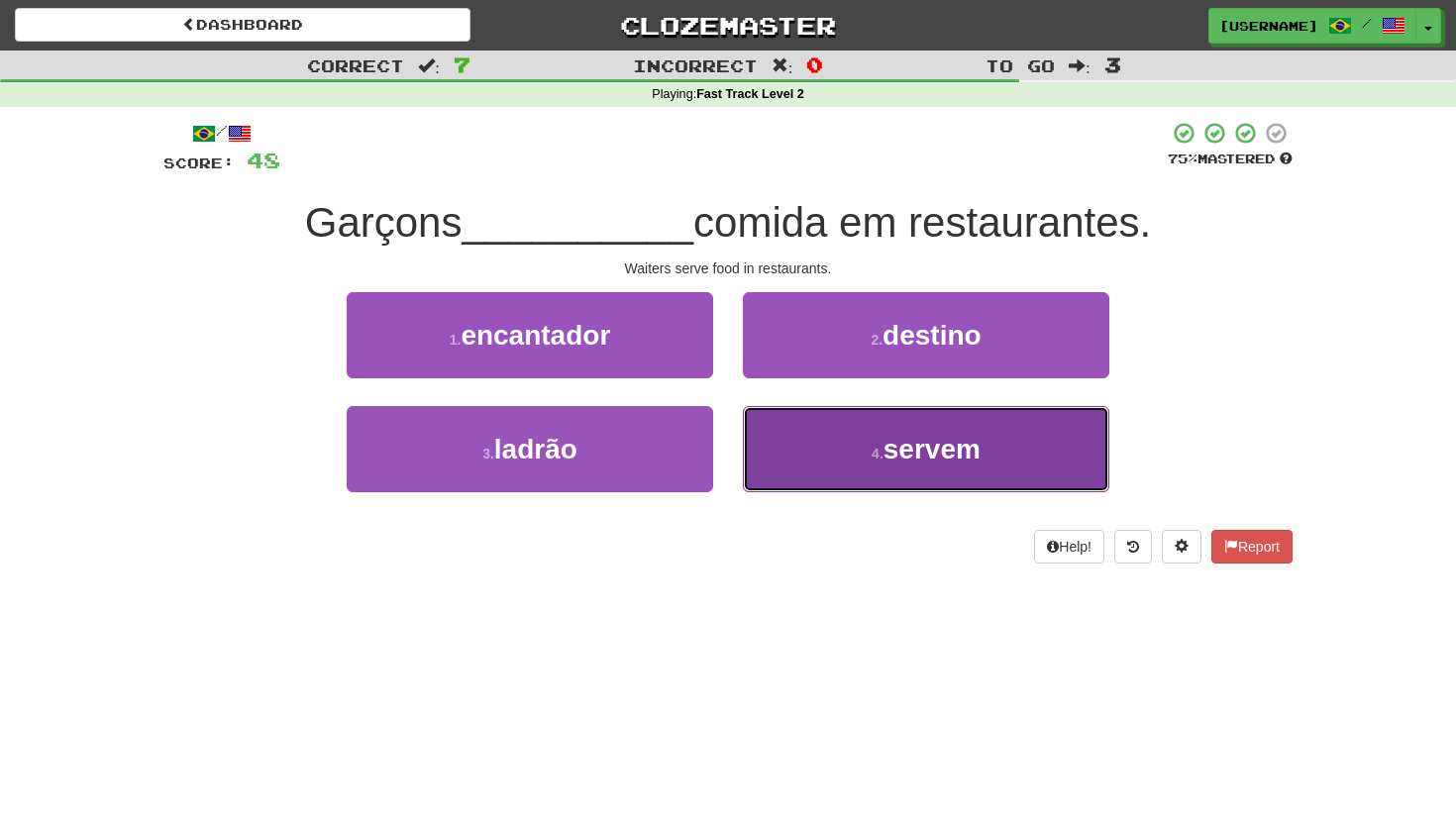 click on "4 .  servem" at bounding box center [926, 449] 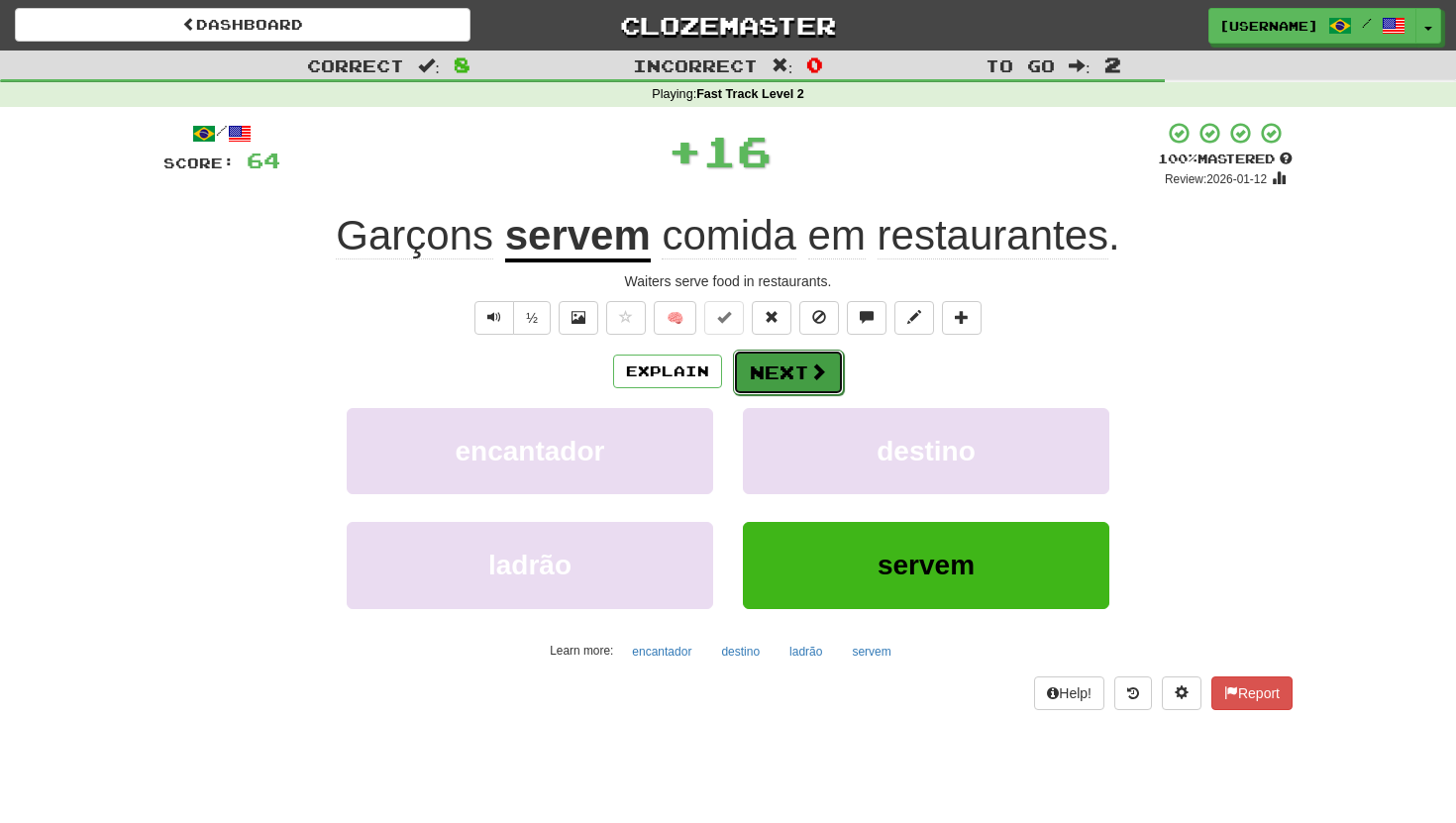 click on "Next" at bounding box center [788, 372] 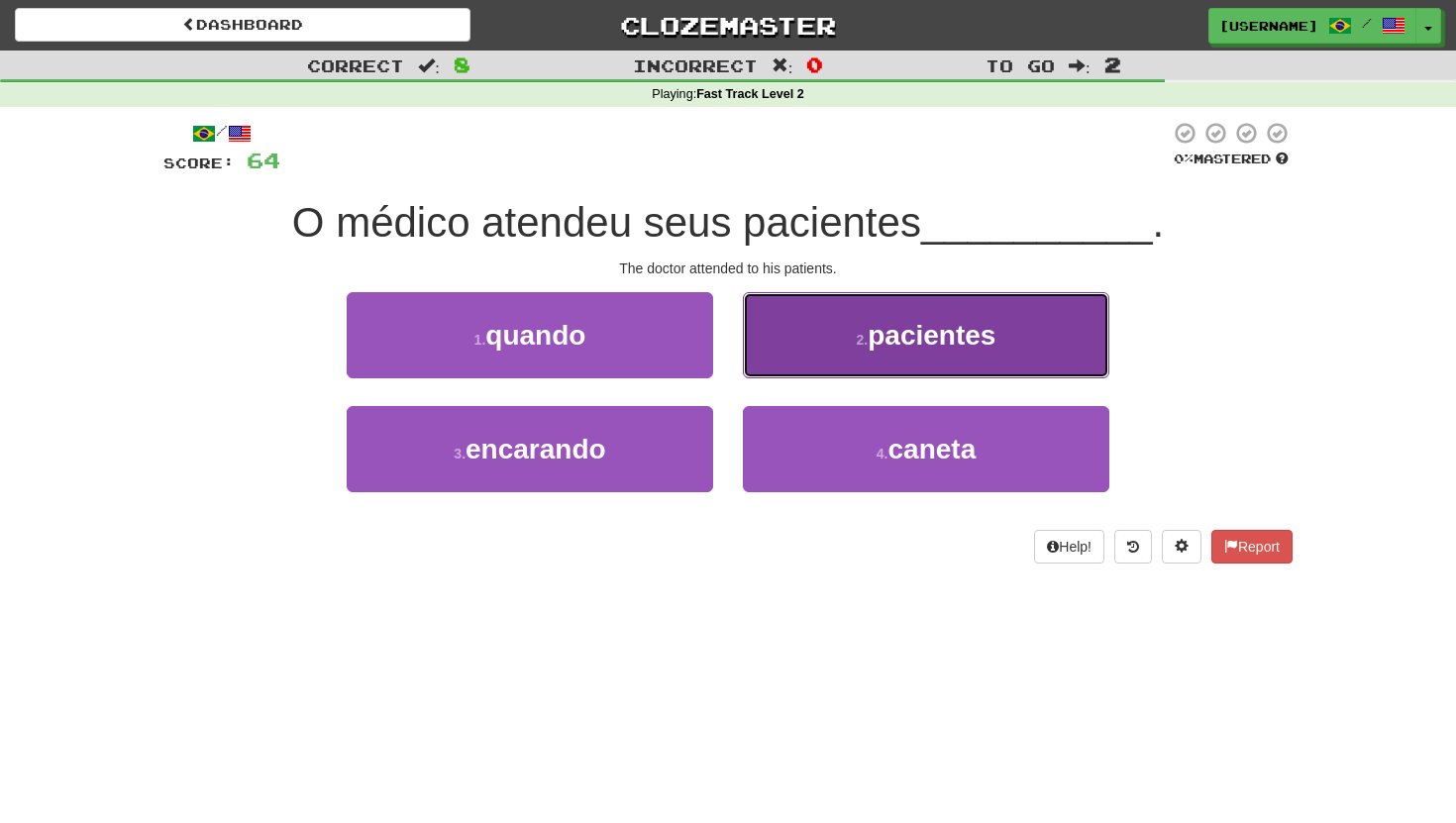 click on "2 .  pacientes" at bounding box center (926, 335) 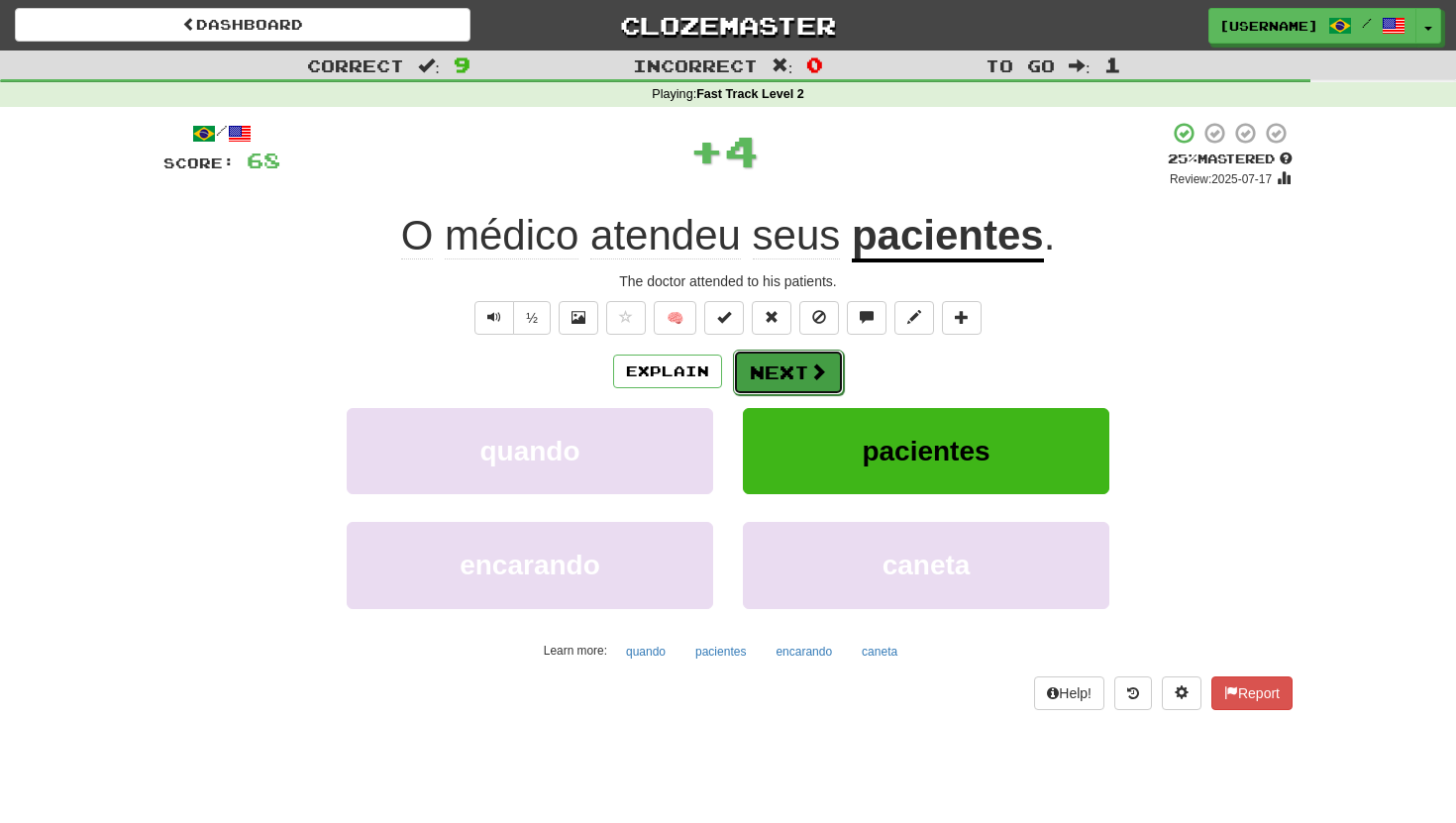 click on "Next" at bounding box center [788, 372] 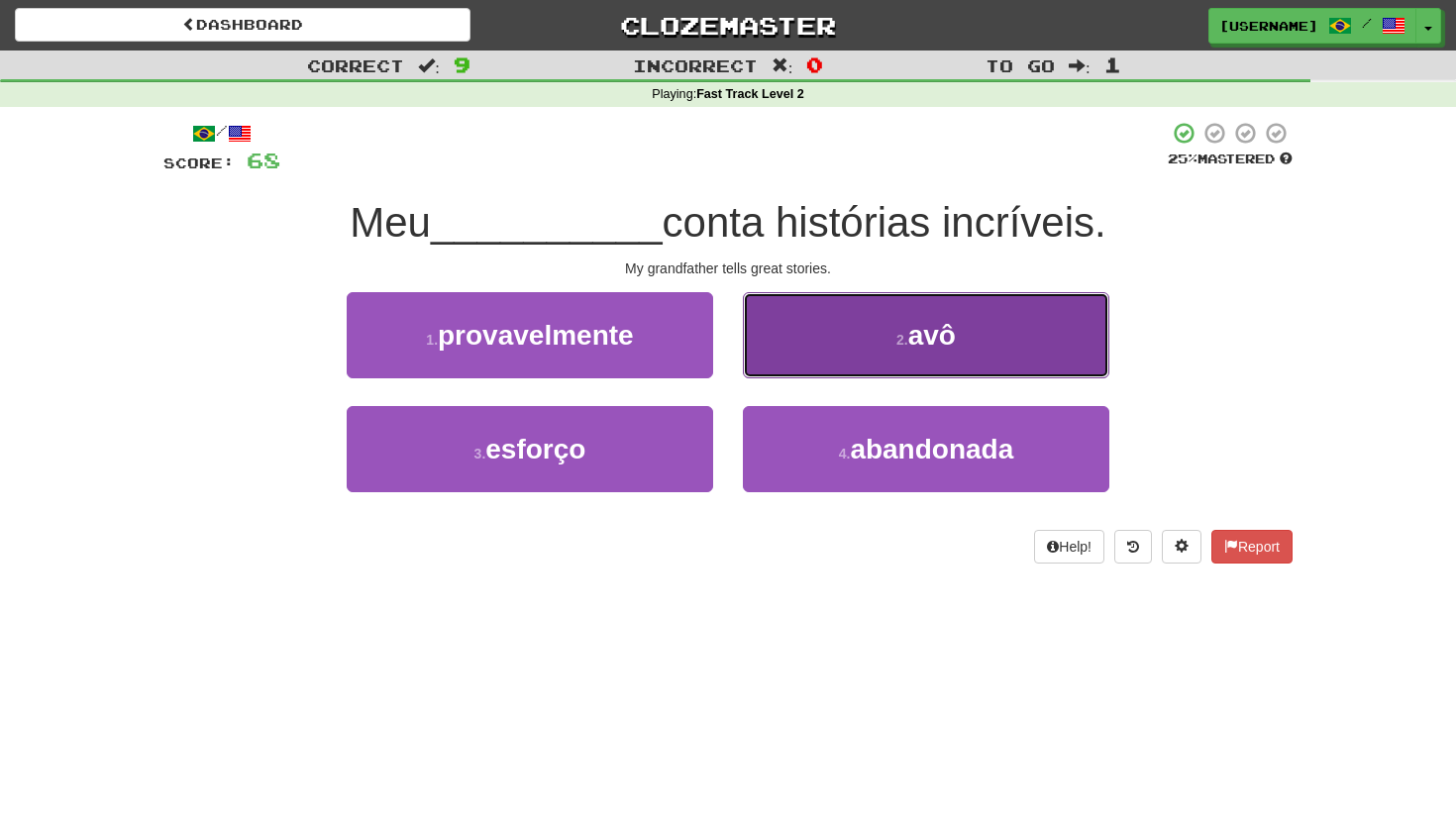 click on "2 .  avô" at bounding box center (926, 335) 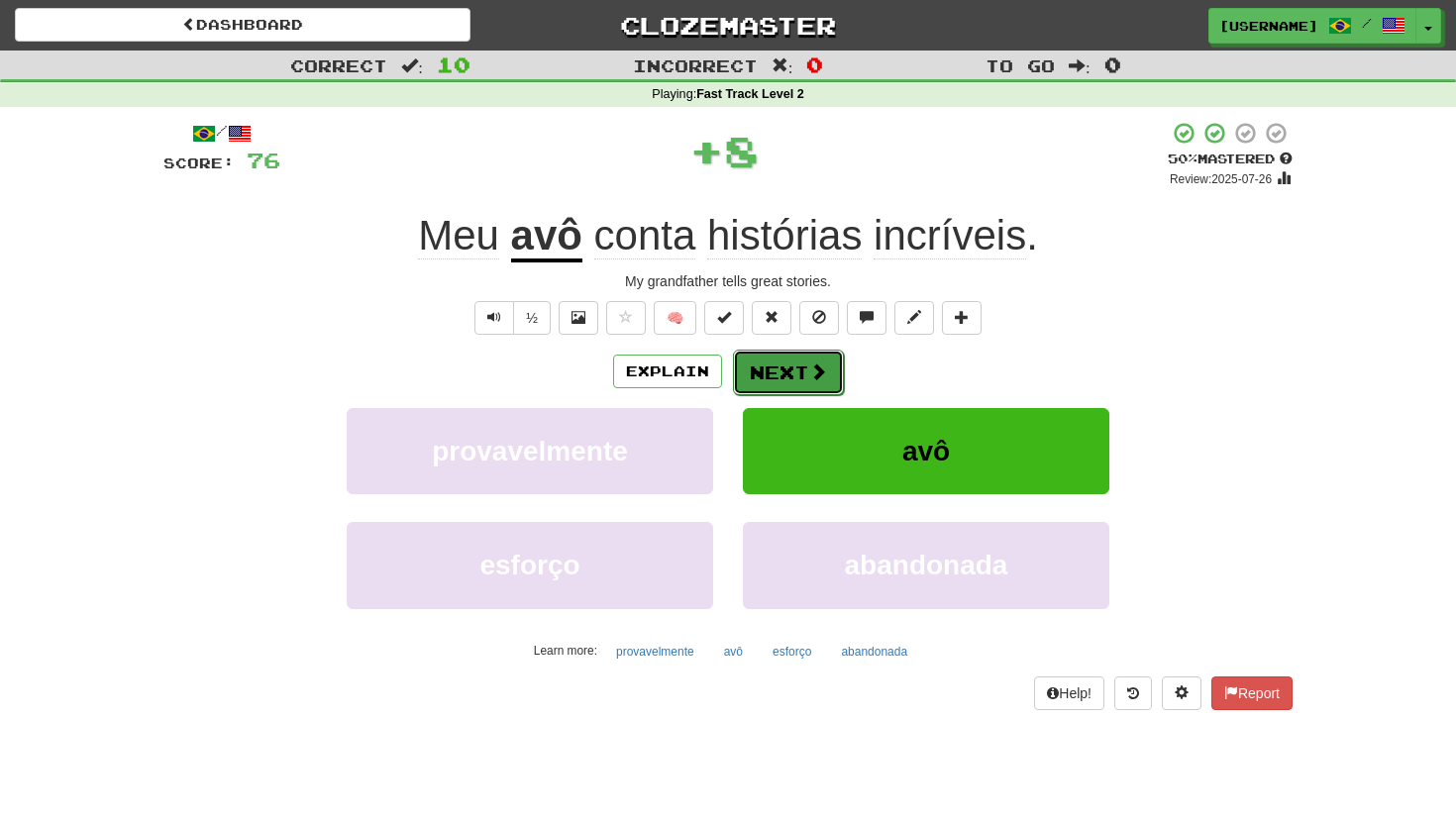 click on "Next" at bounding box center [788, 372] 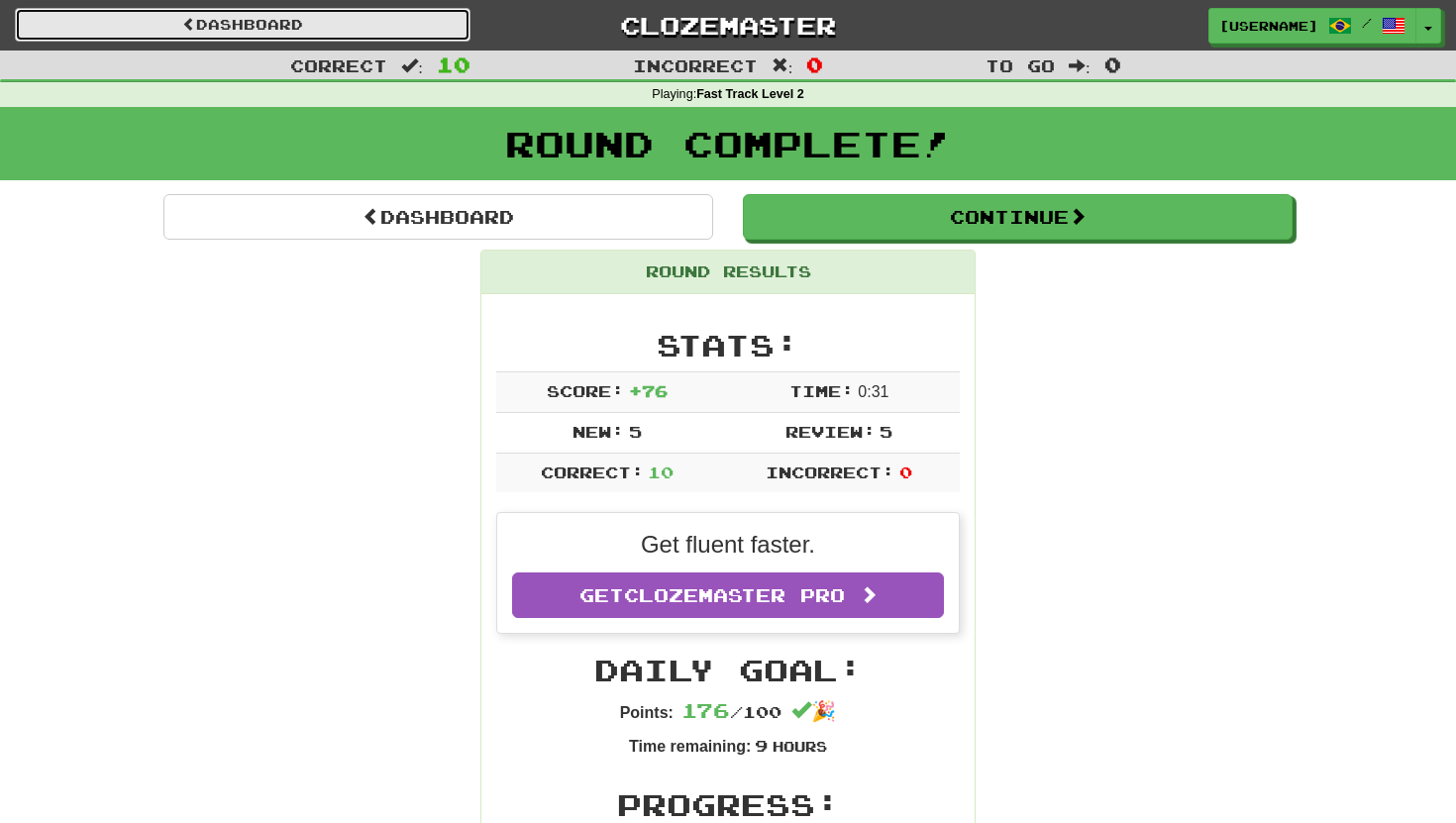 click on "Dashboard" at bounding box center [243, 25] 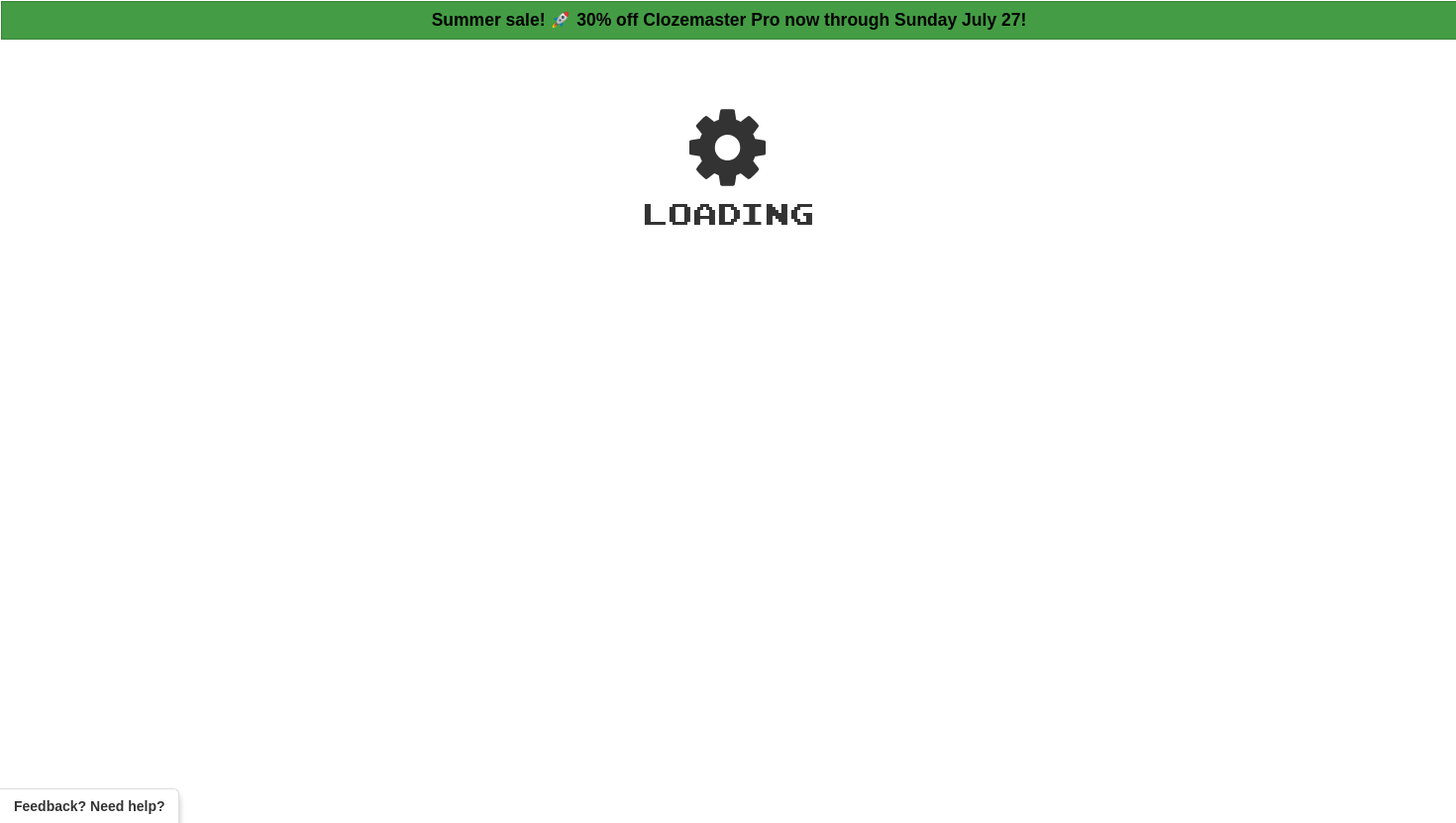 scroll, scrollTop: 0, scrollLeft: 0, axis: both 